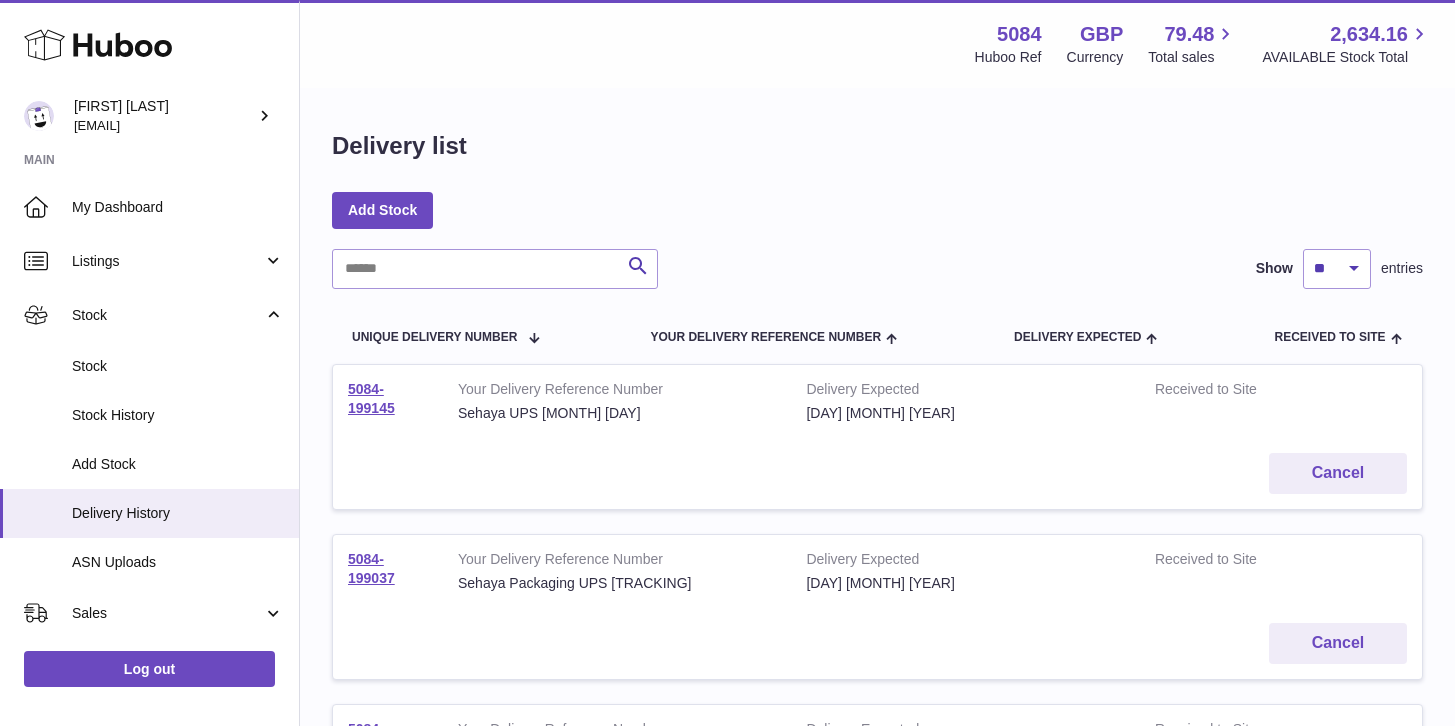 scroll, scrollTop: 0, scrollLeft: 0, axis: both 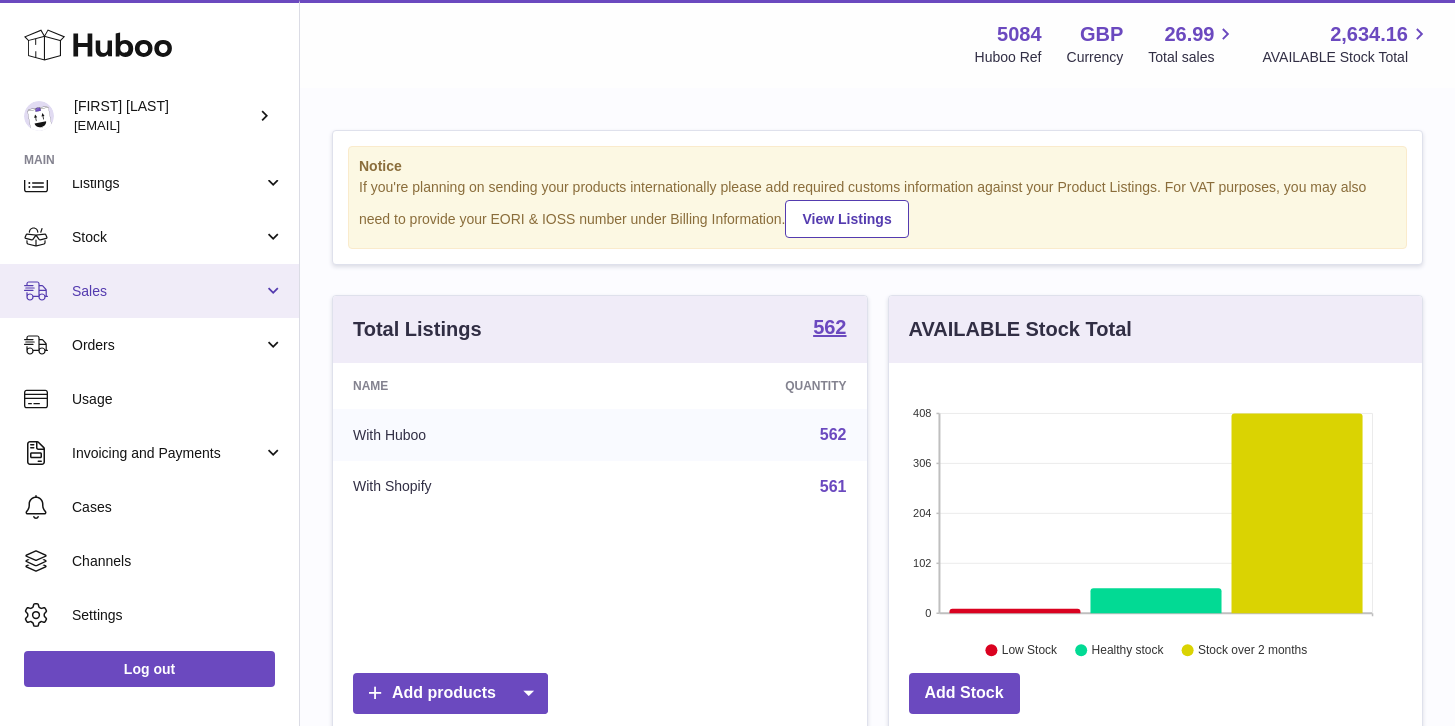 click on "Sales" at bounding box center [149, 291] 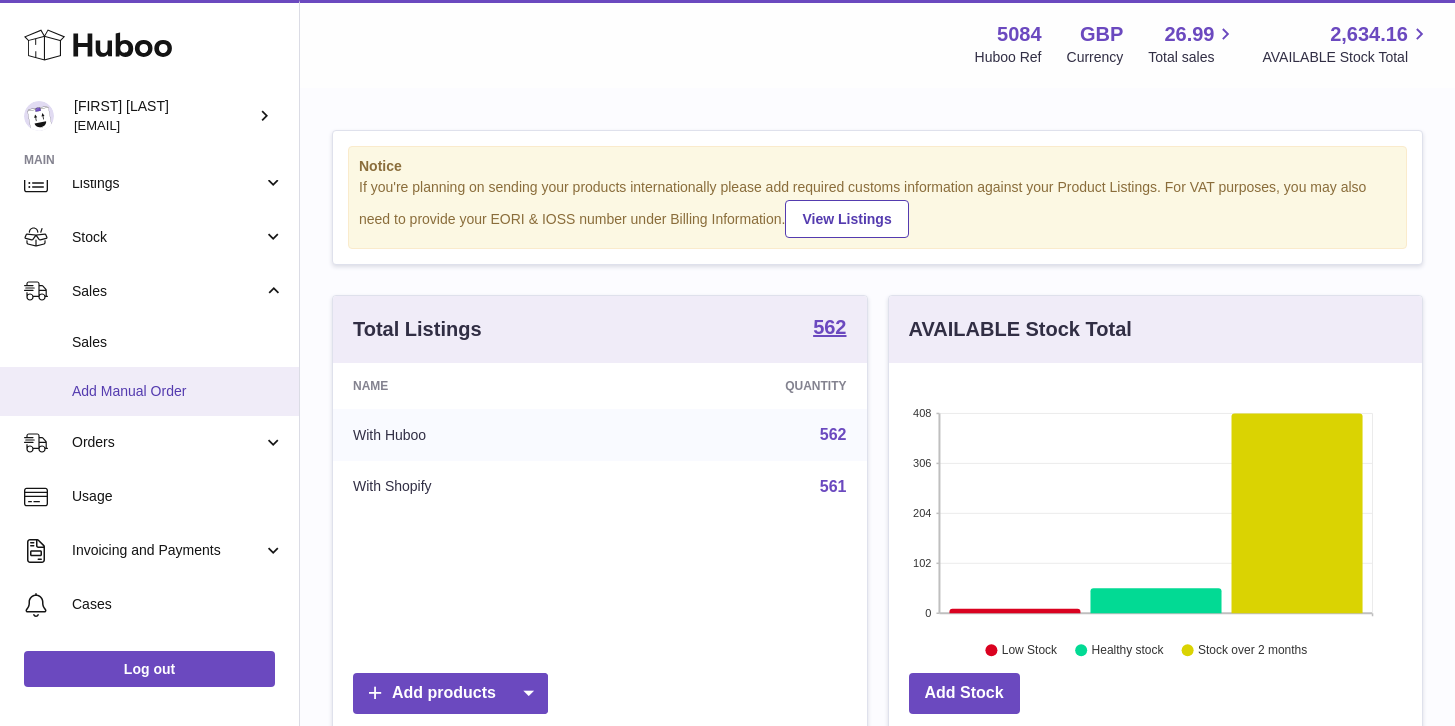 click on "Add Manual Order" at bounding box center (178, 391) 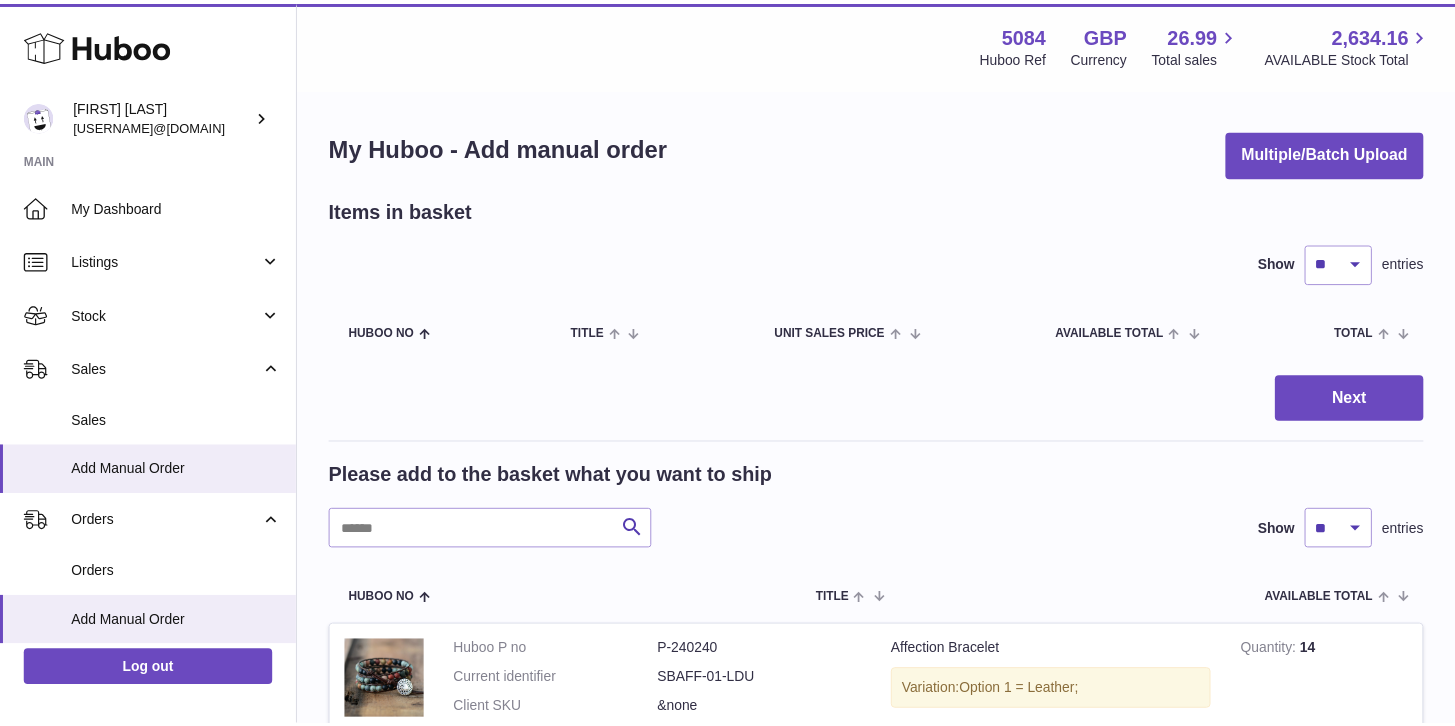 scroll, scrollTop: 0, scrollLeft: 0, axis: both 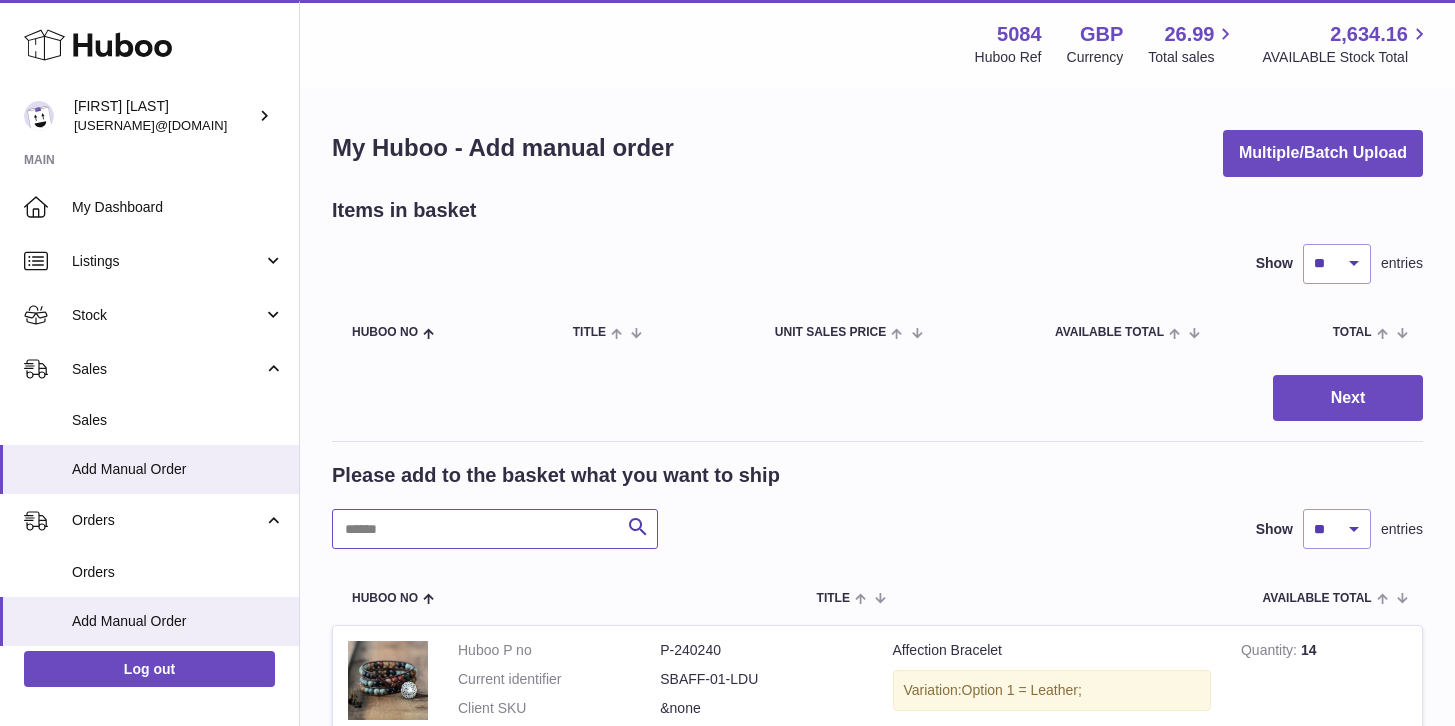 click at bounding box center (495, 529) 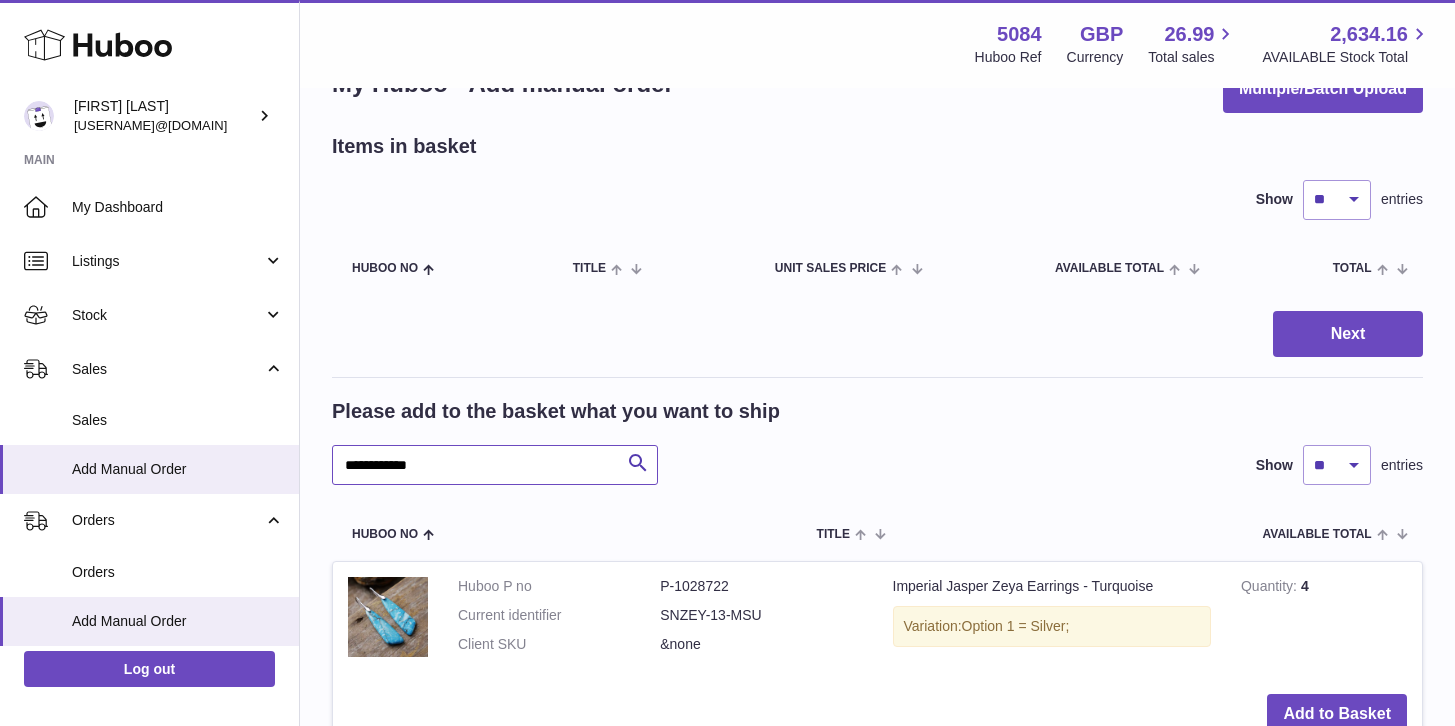 scroll, scrollTop: 155, scrollLeft: 0, axis: vertical 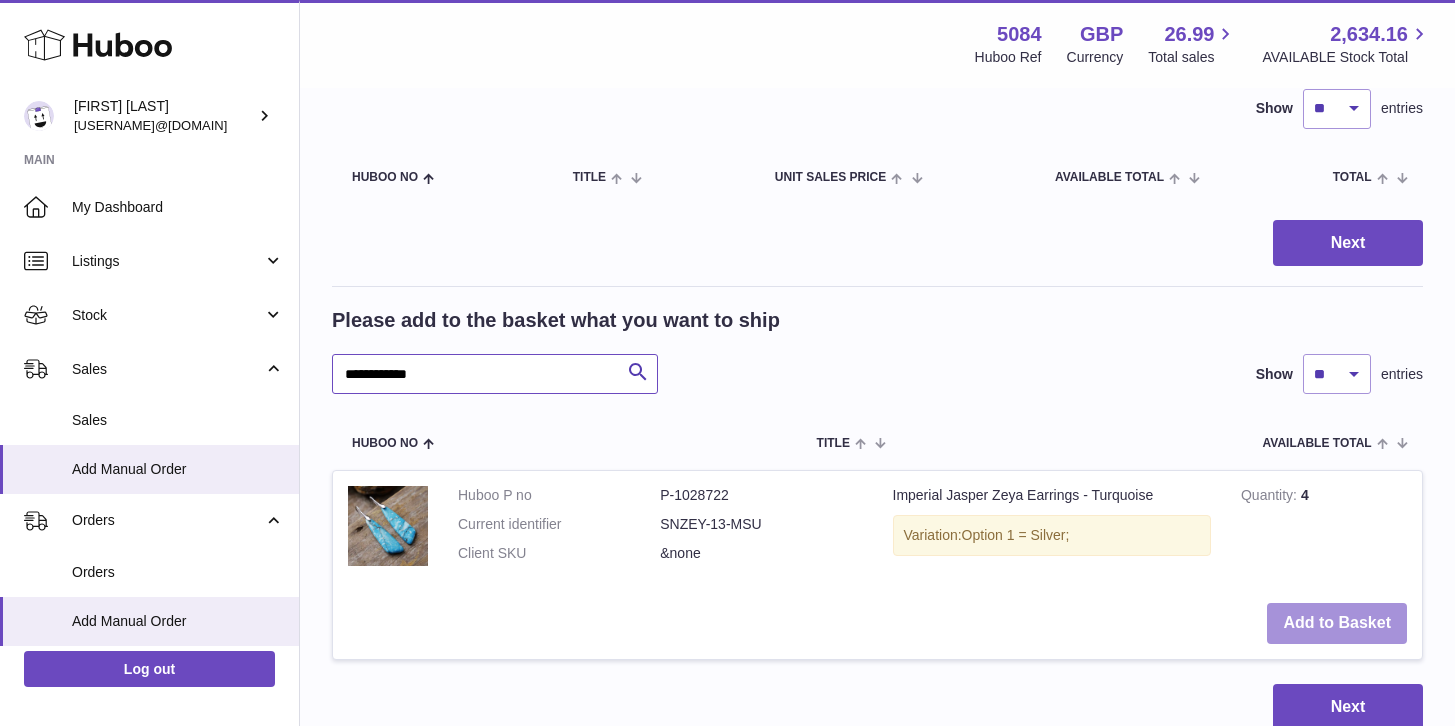 type on "**********" 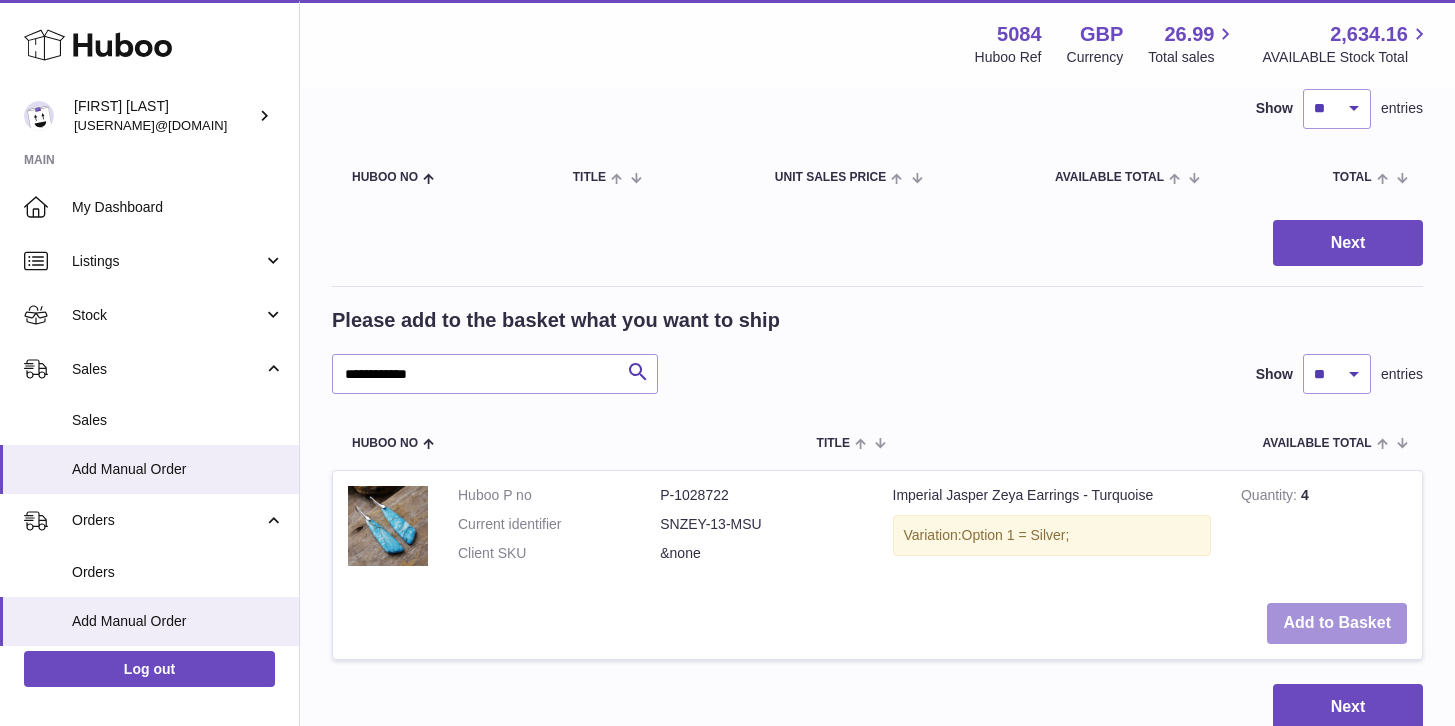 click on "Add to Basket" at bounding box center (1337, 623) 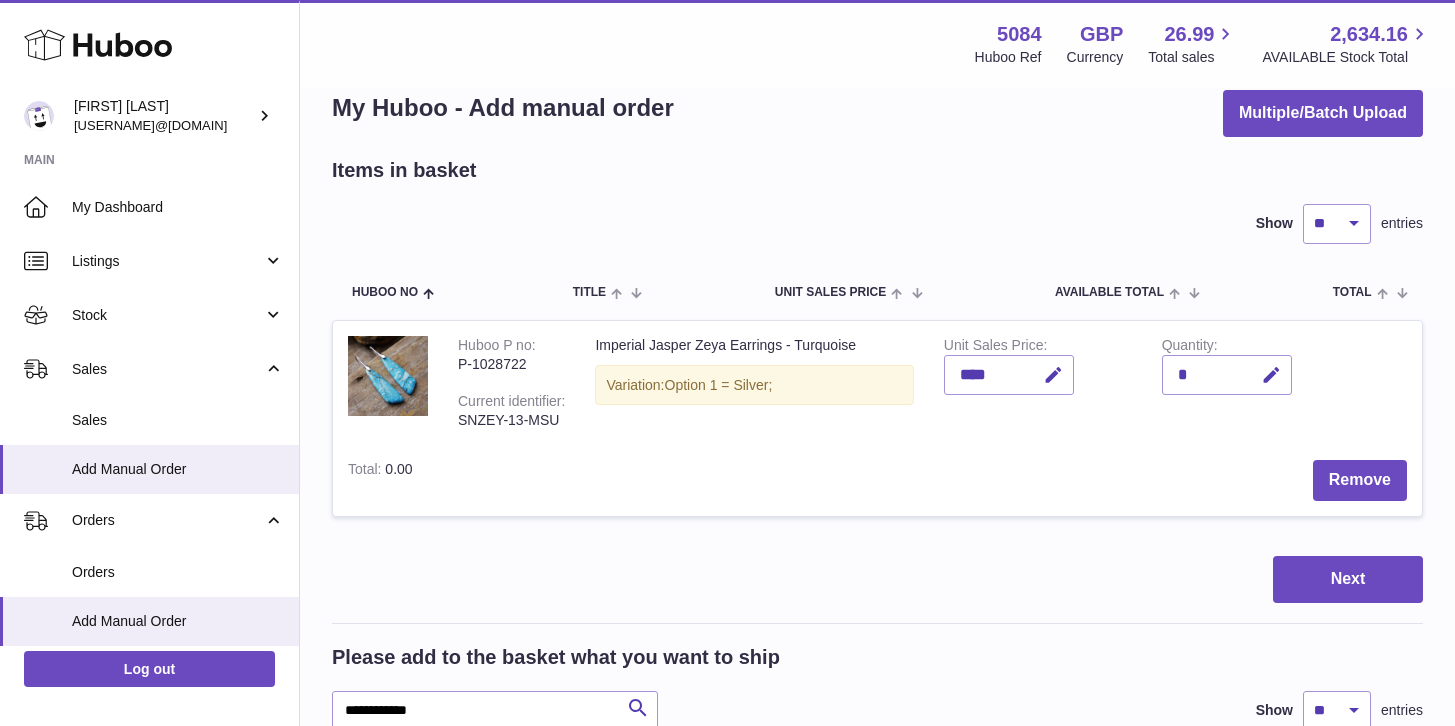 scroll, scrollTop: 0, scrollLeft: 0, axis: both 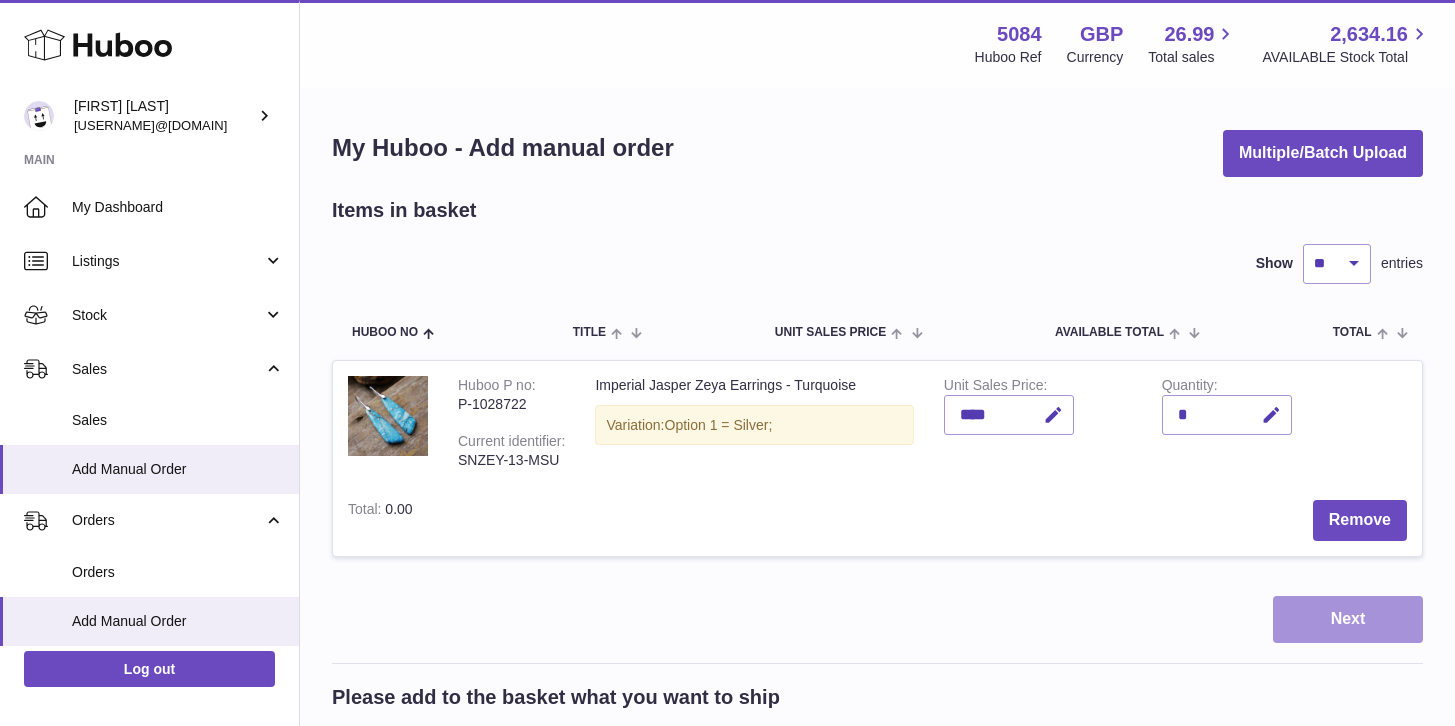 click on "Next" at bounding box center (1348, 619) 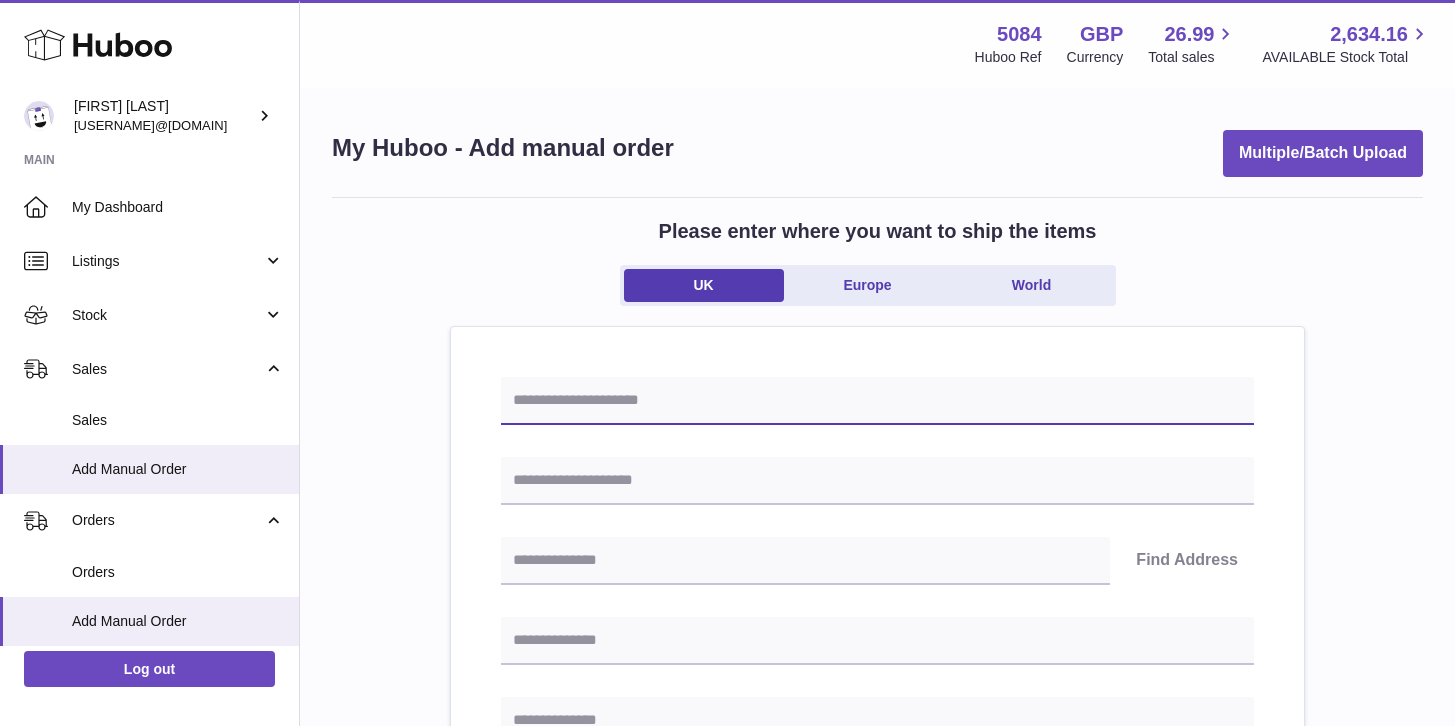 click at bounding box center (877, 401) 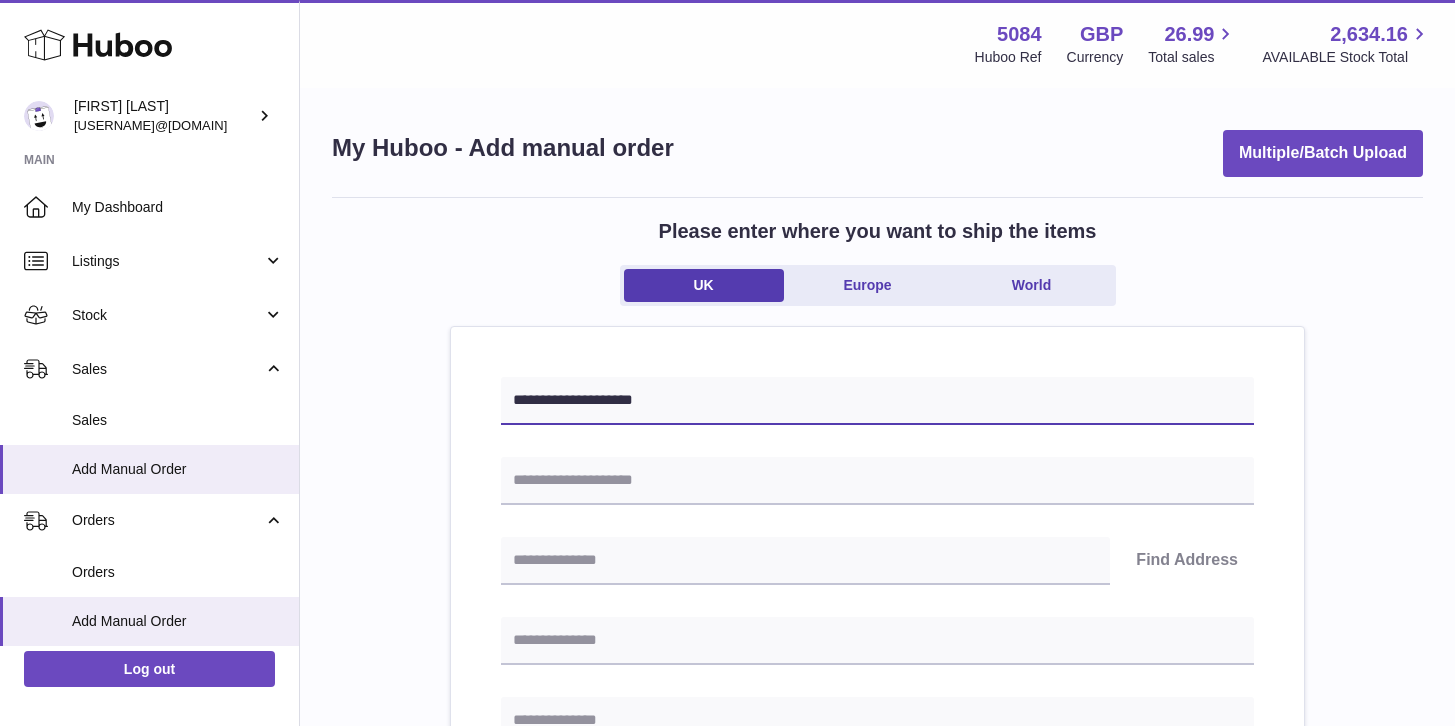 type on "**********" 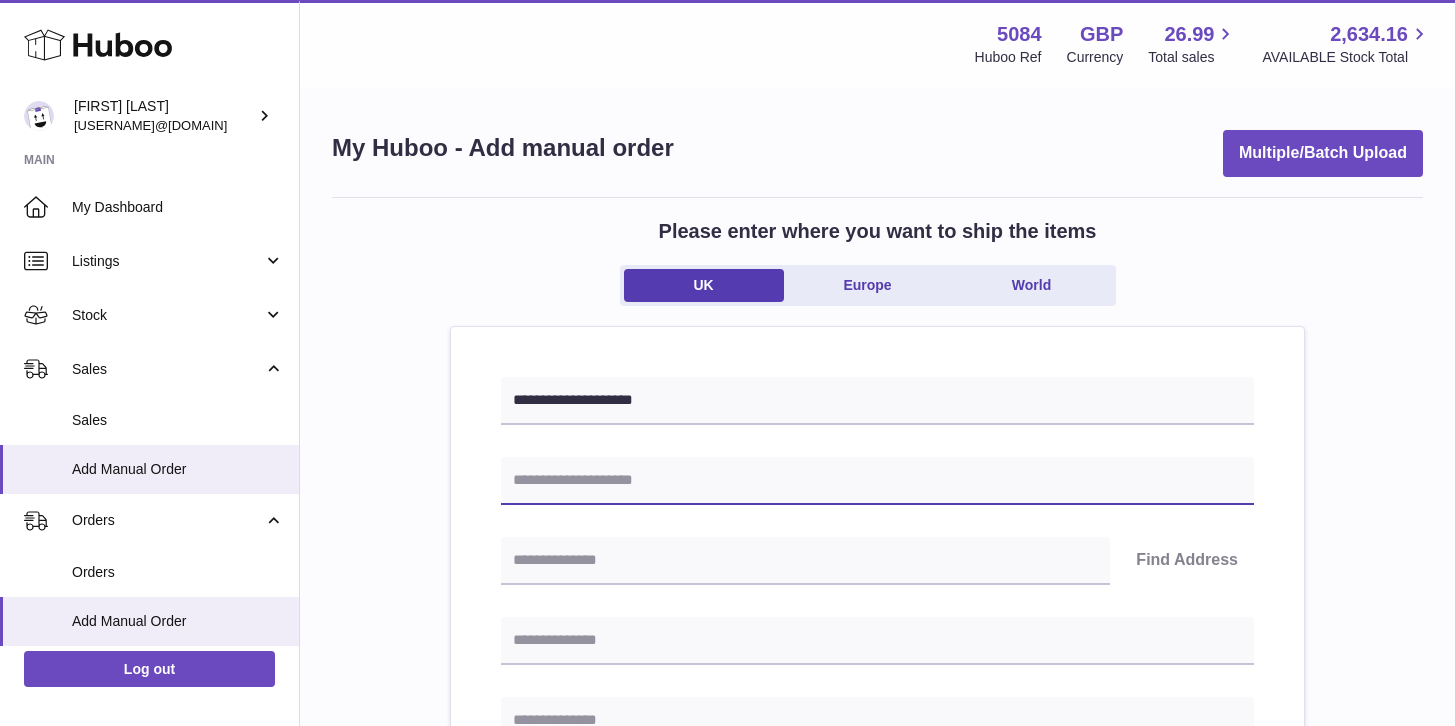 click at bounding box center (877, 481) 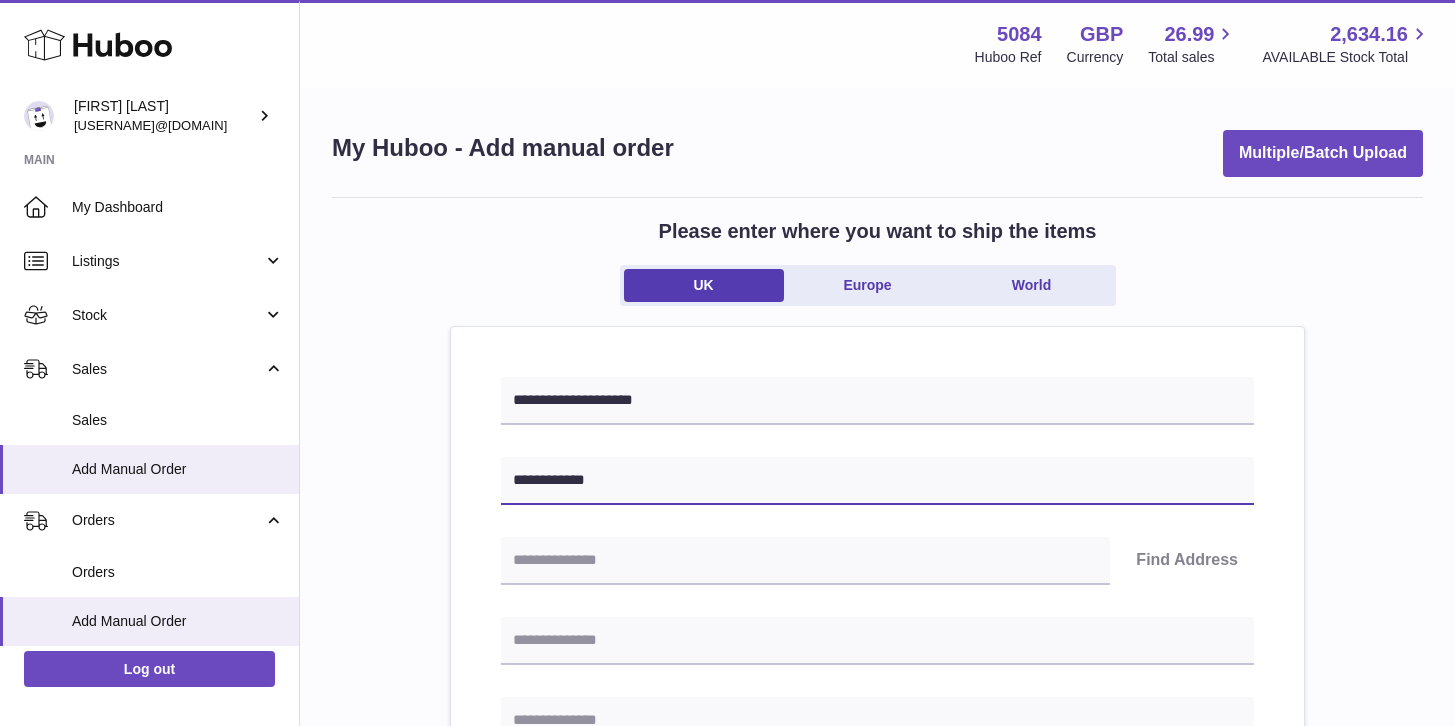 type on "**********" 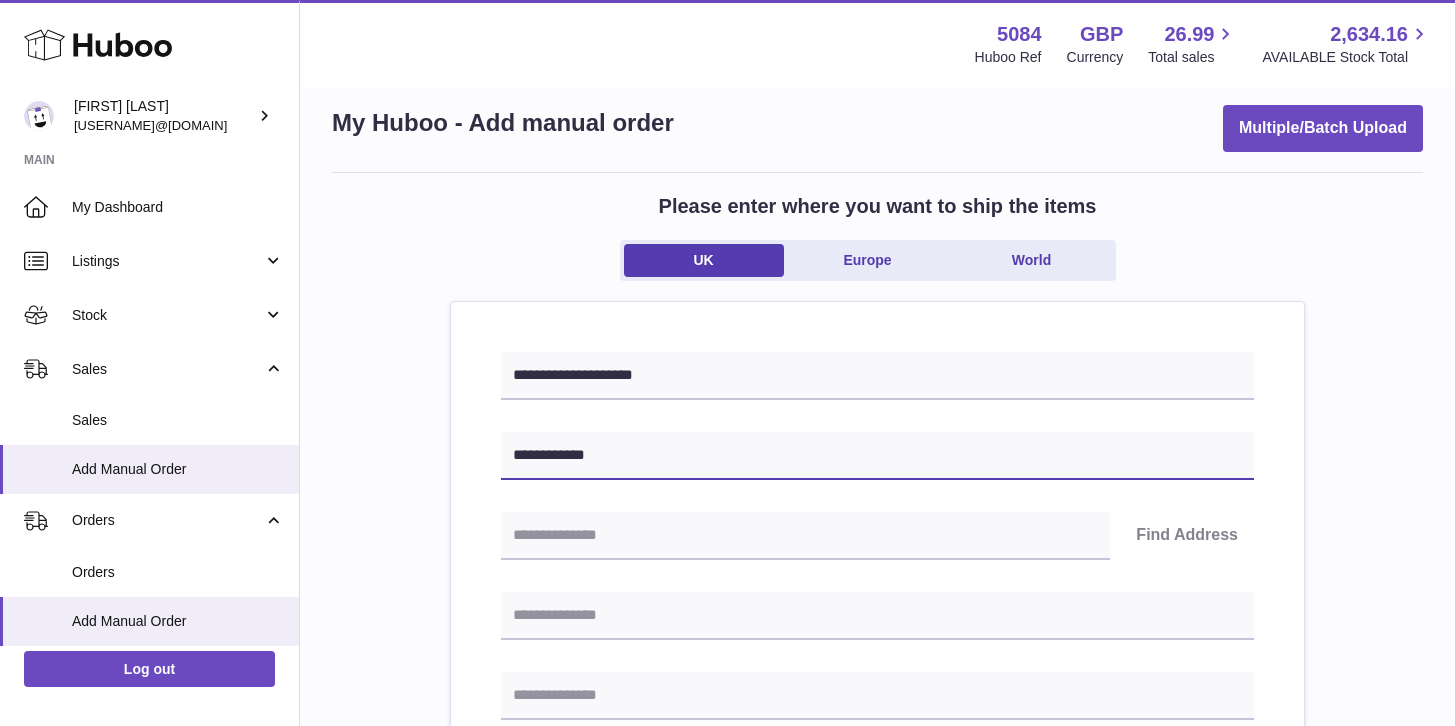scroll, scrollTop: 171, scrollLeft: 0, axis: vertical 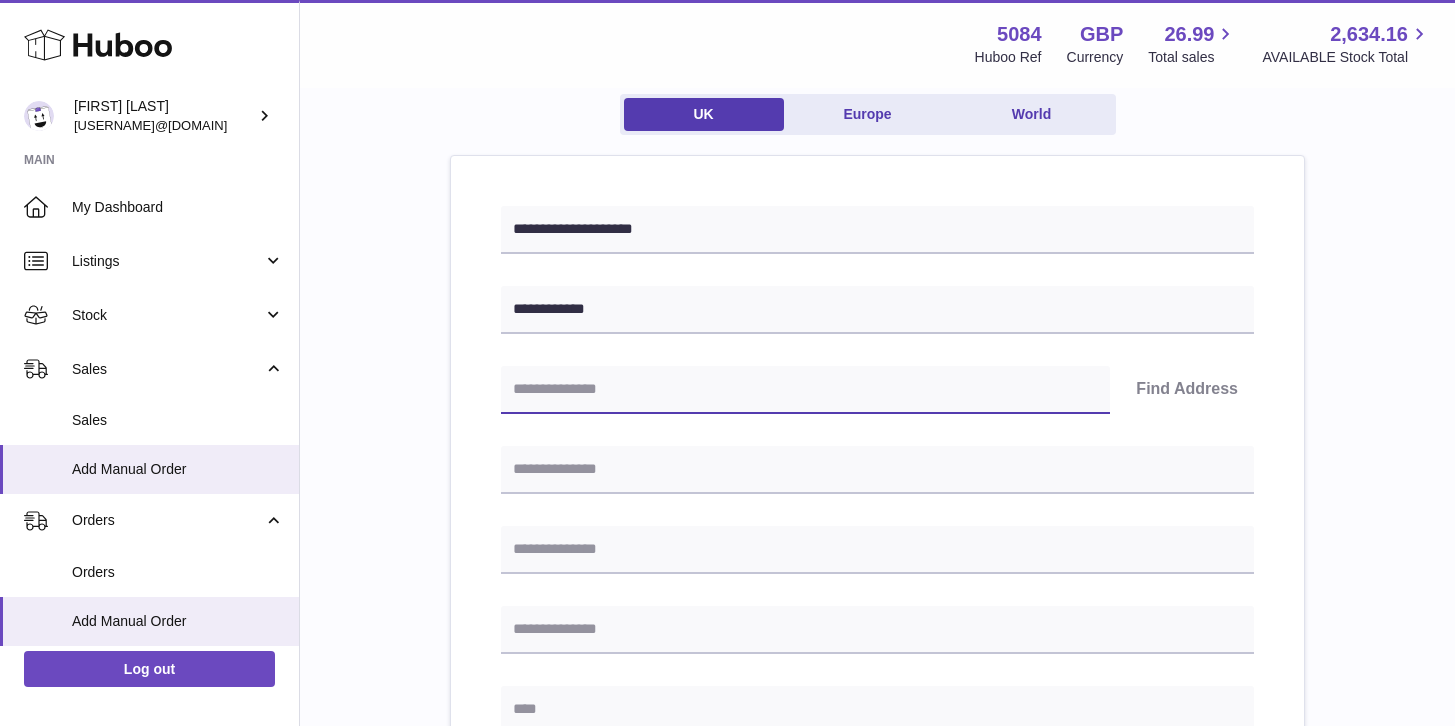 click at bounding box center [805, 390] 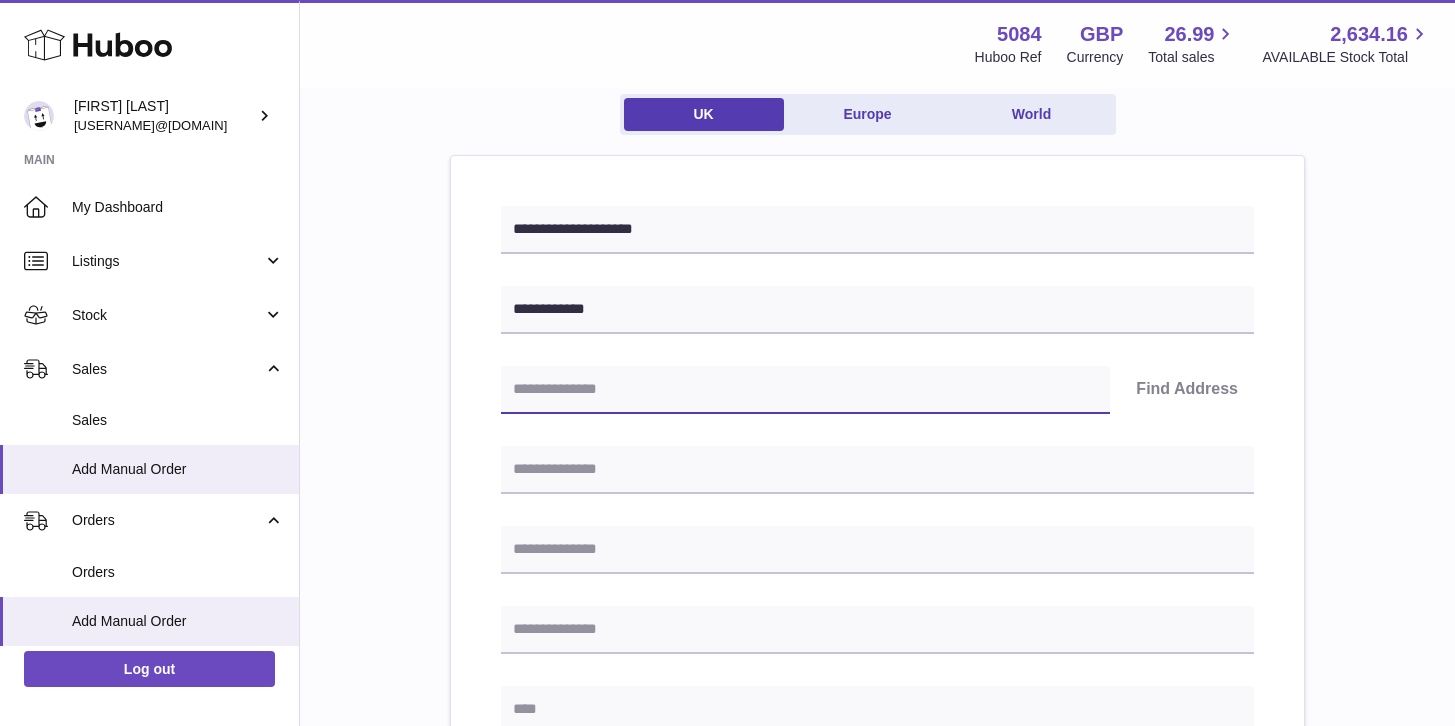 paste on "********" 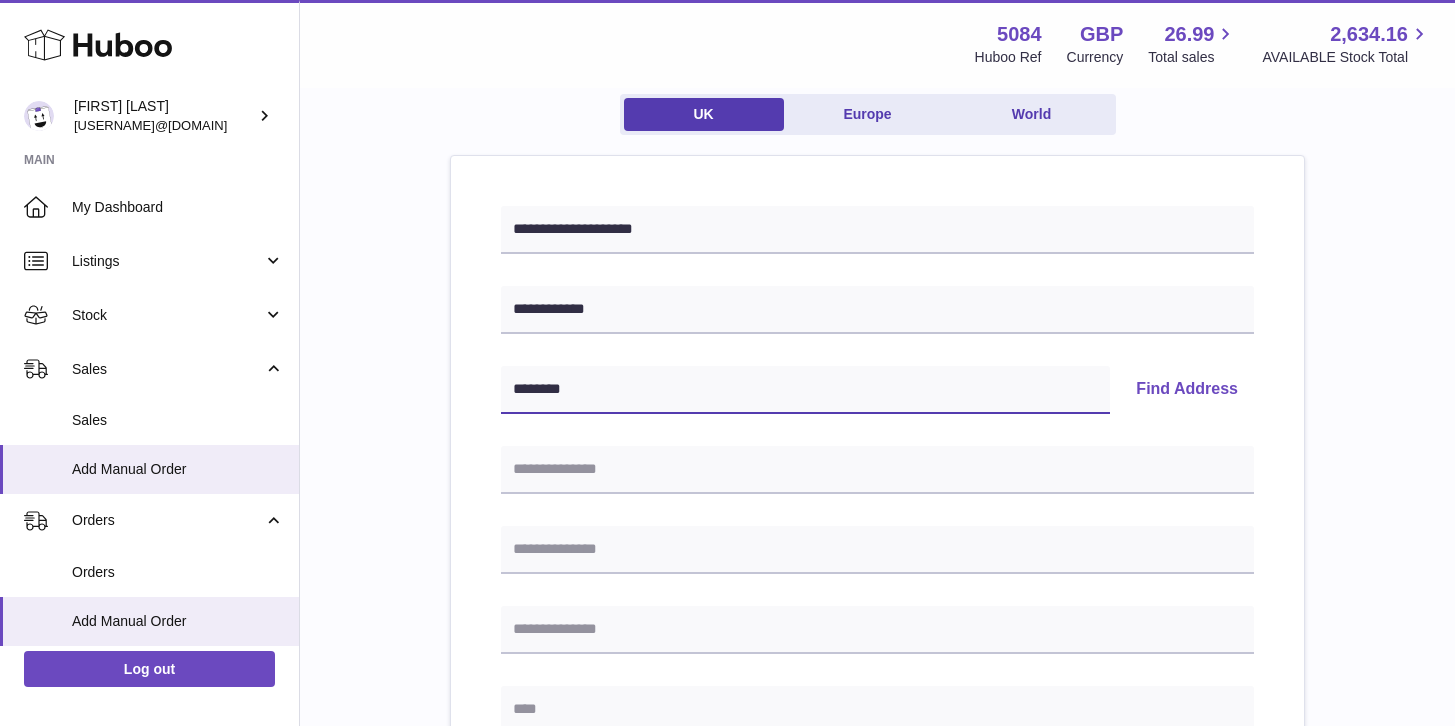 type on "********" 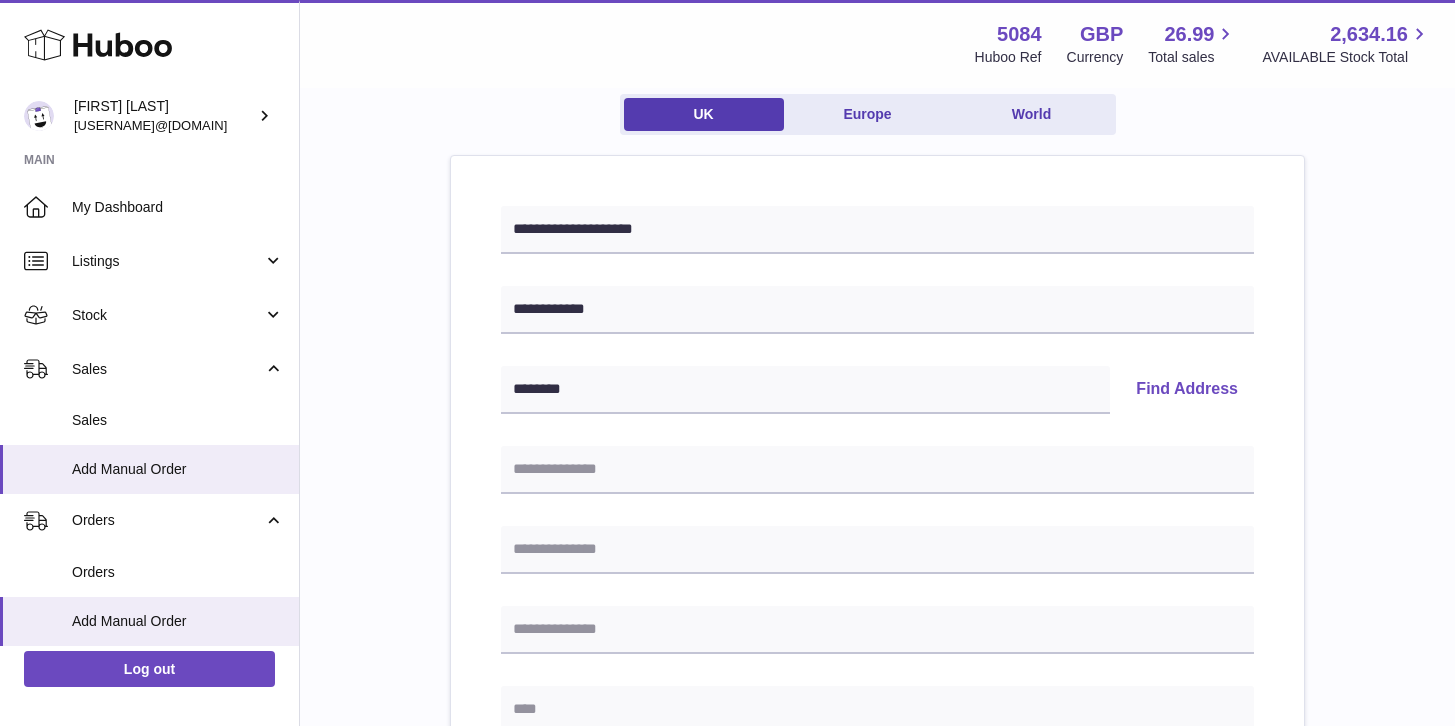 click on "Find Address" at bounding box center (1187, 390) 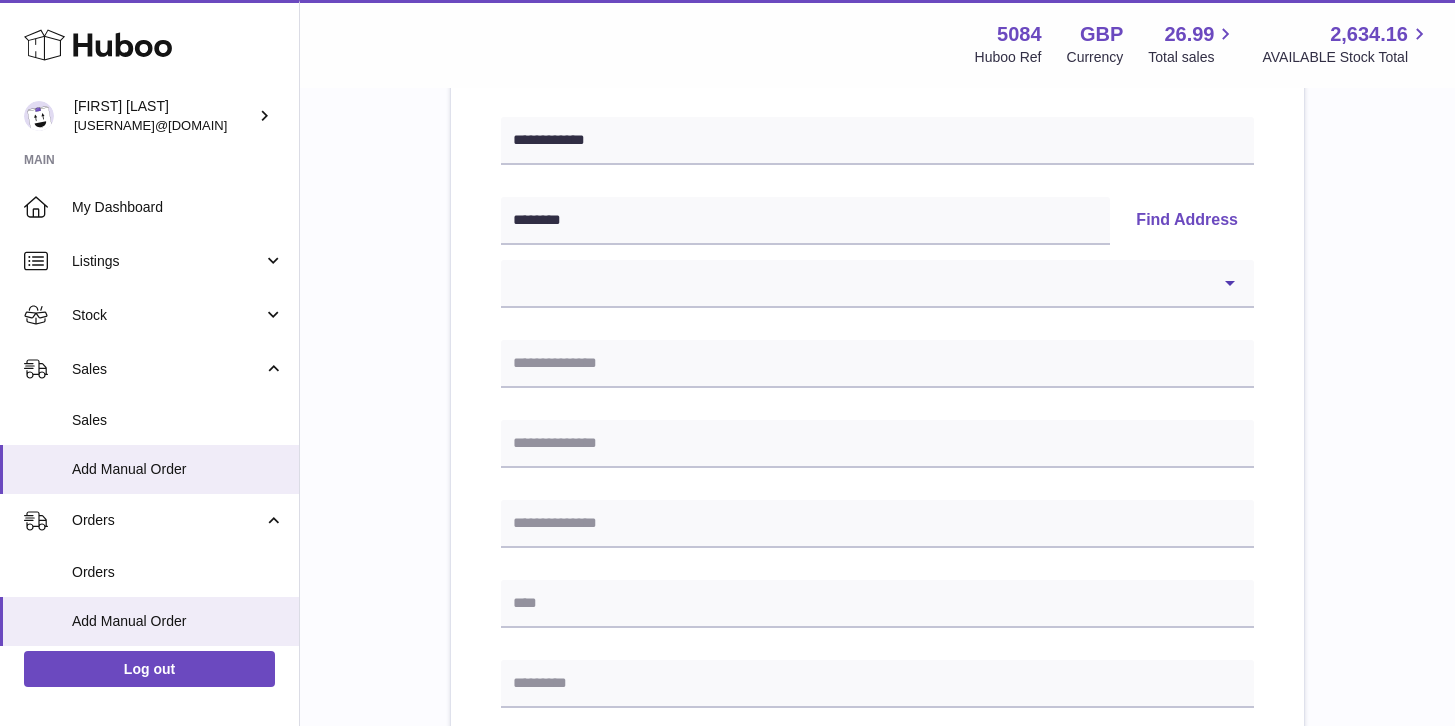 scroll, scrollTop: 341, scrollLeft: 0, axis: vertical 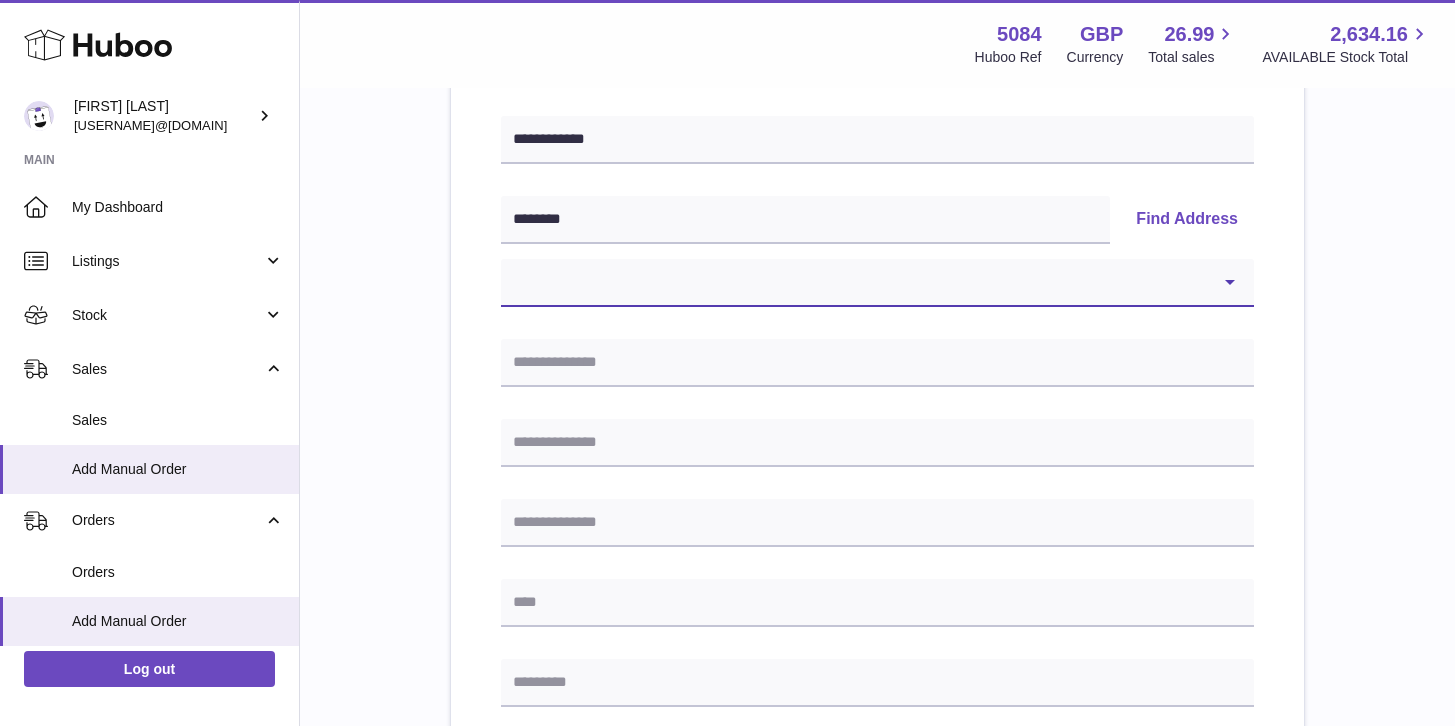 click on "**********" at bounding box center (877, 283) 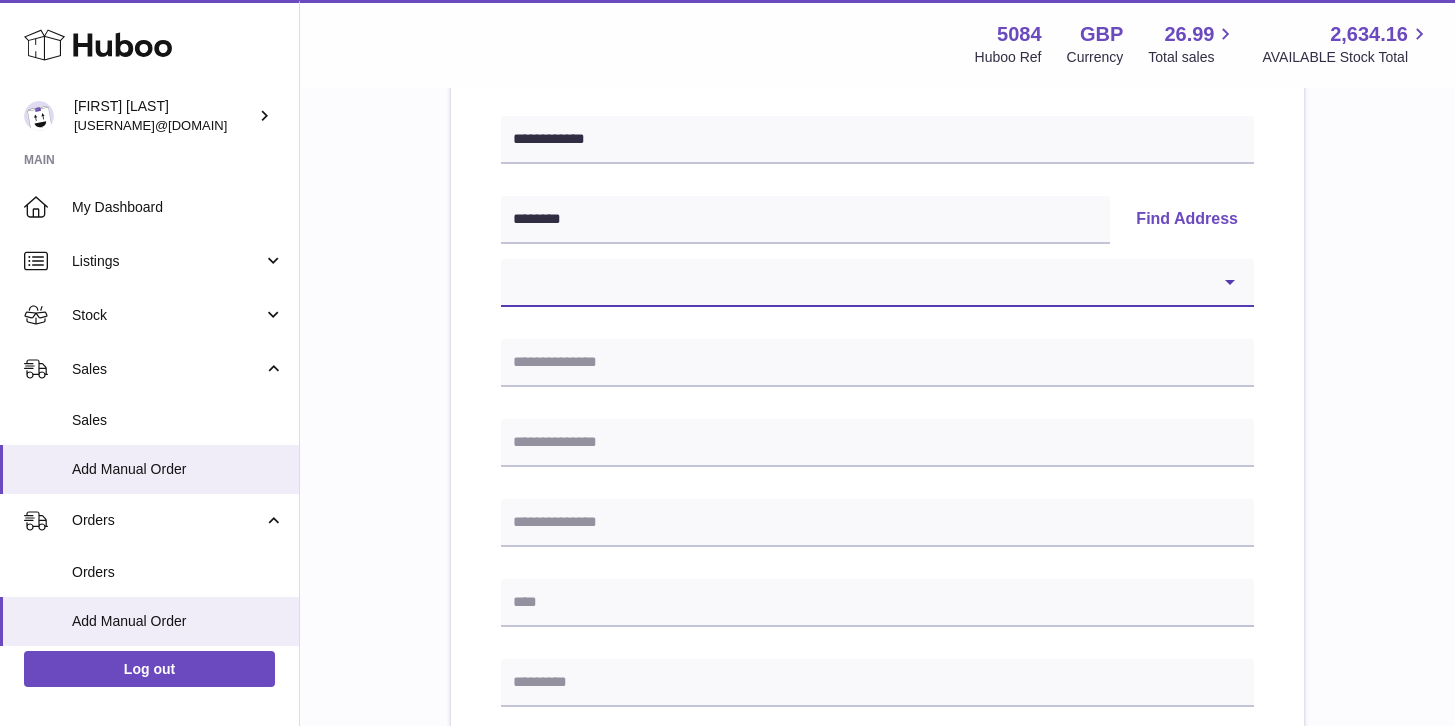 select on "*" 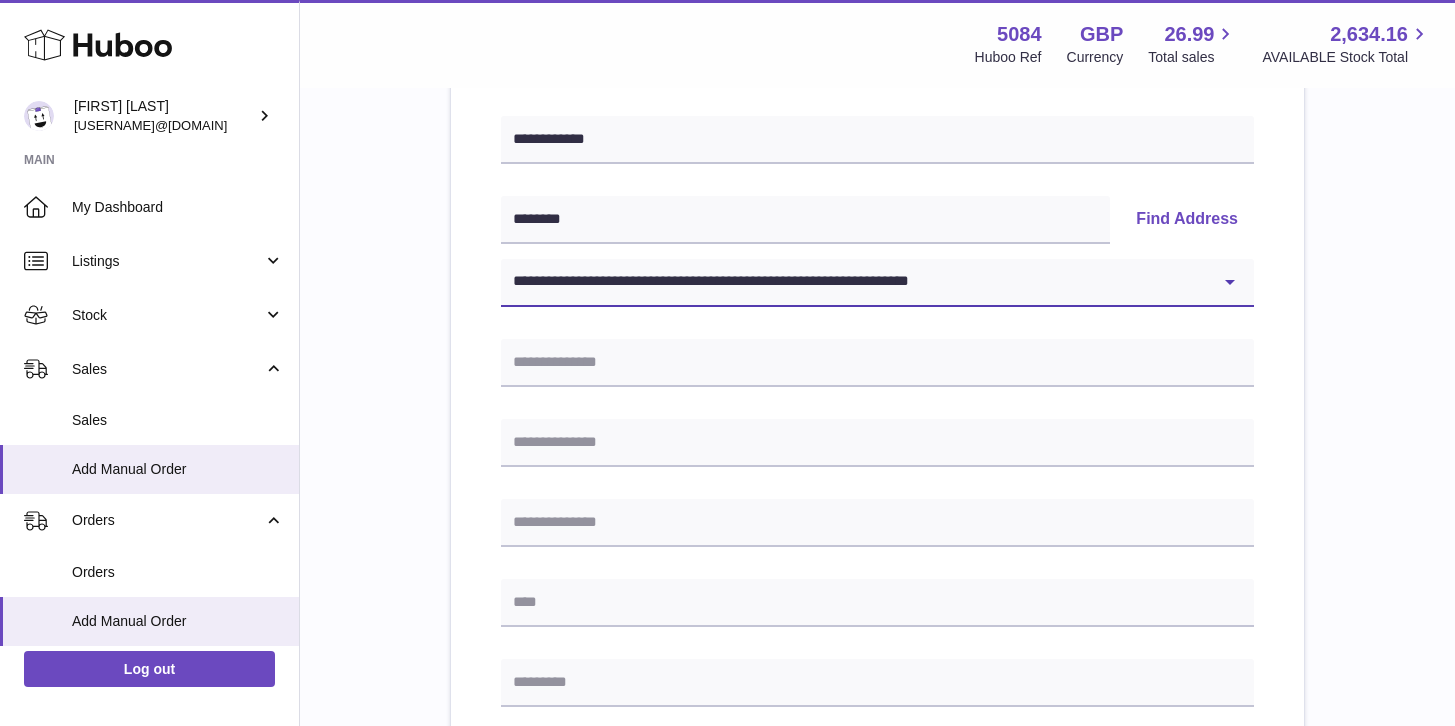 type on "**********" 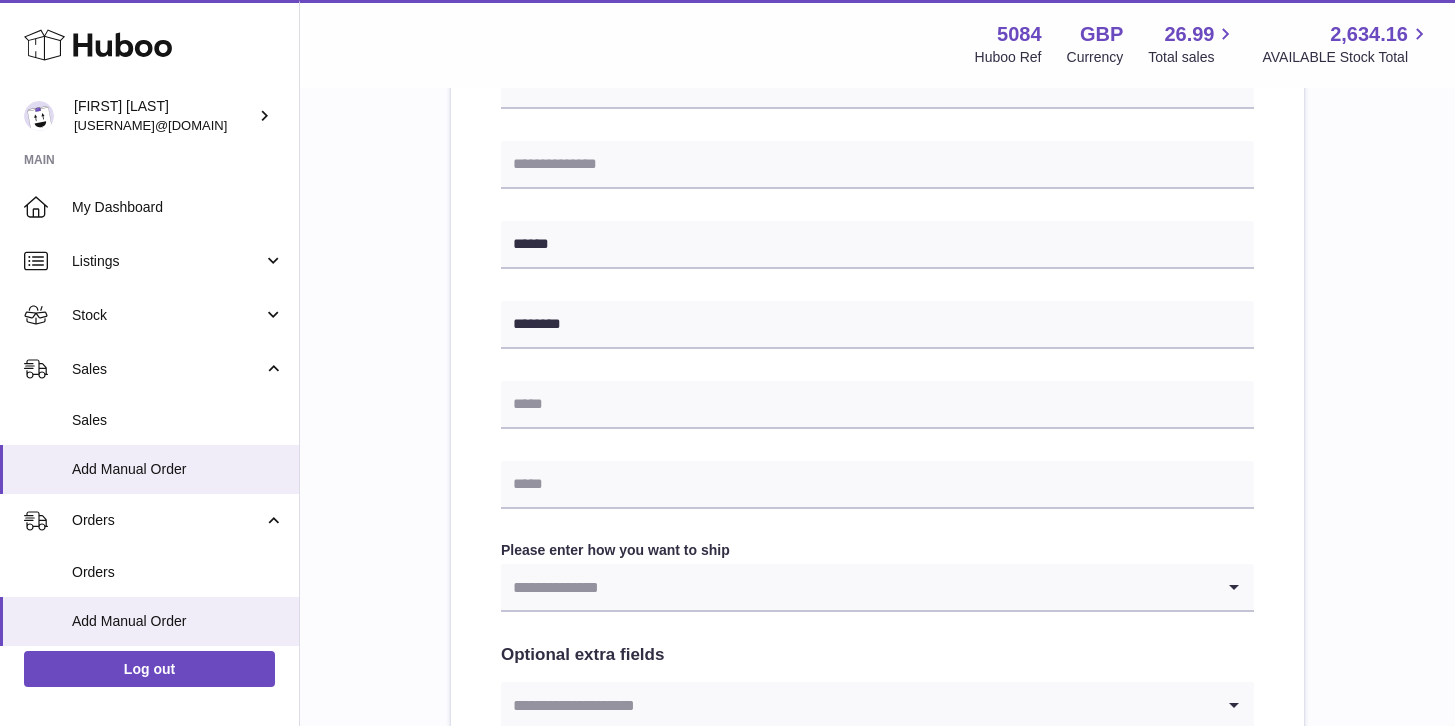 scroll, scrollTop: 713, scrollLeft: 0, axis: vertical 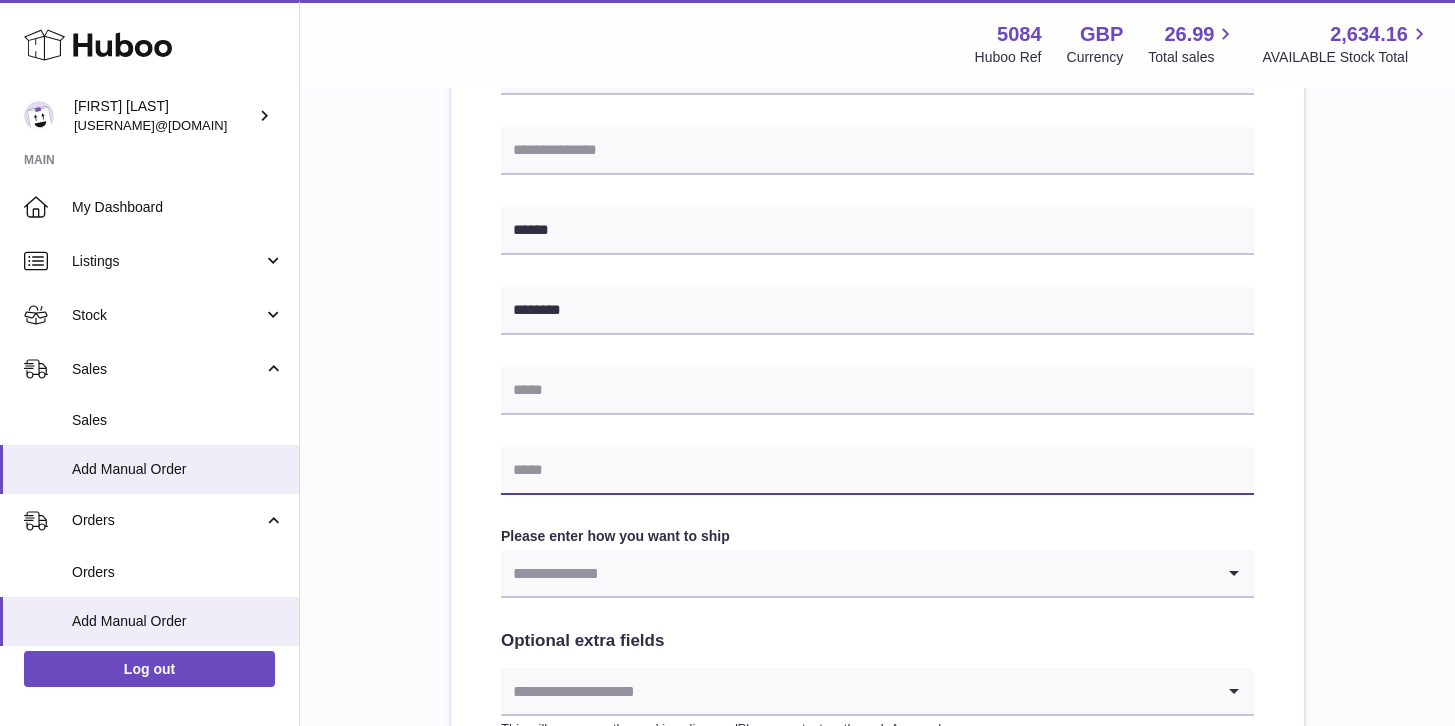click at bounding box center [877, 471] 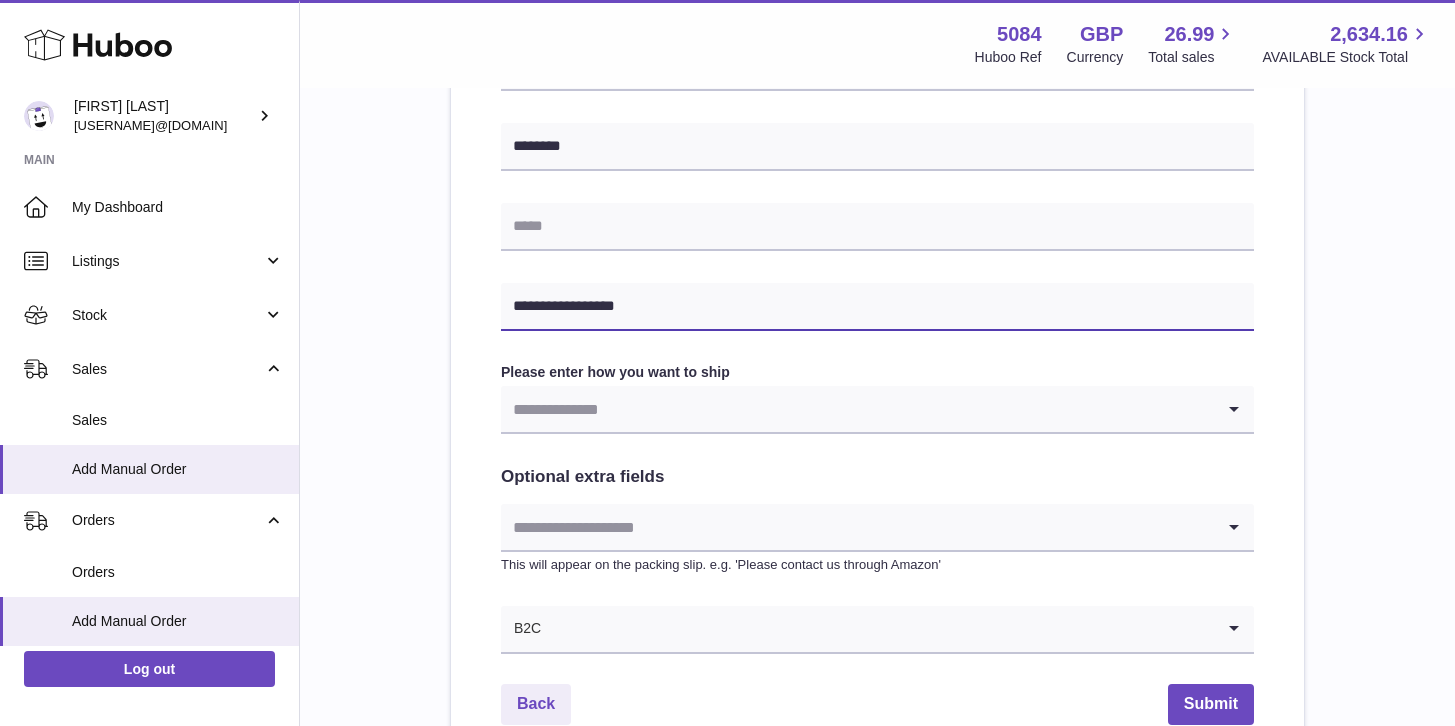 scroll, scrollTop: 878, scrollLeft: 0, axis: vertical 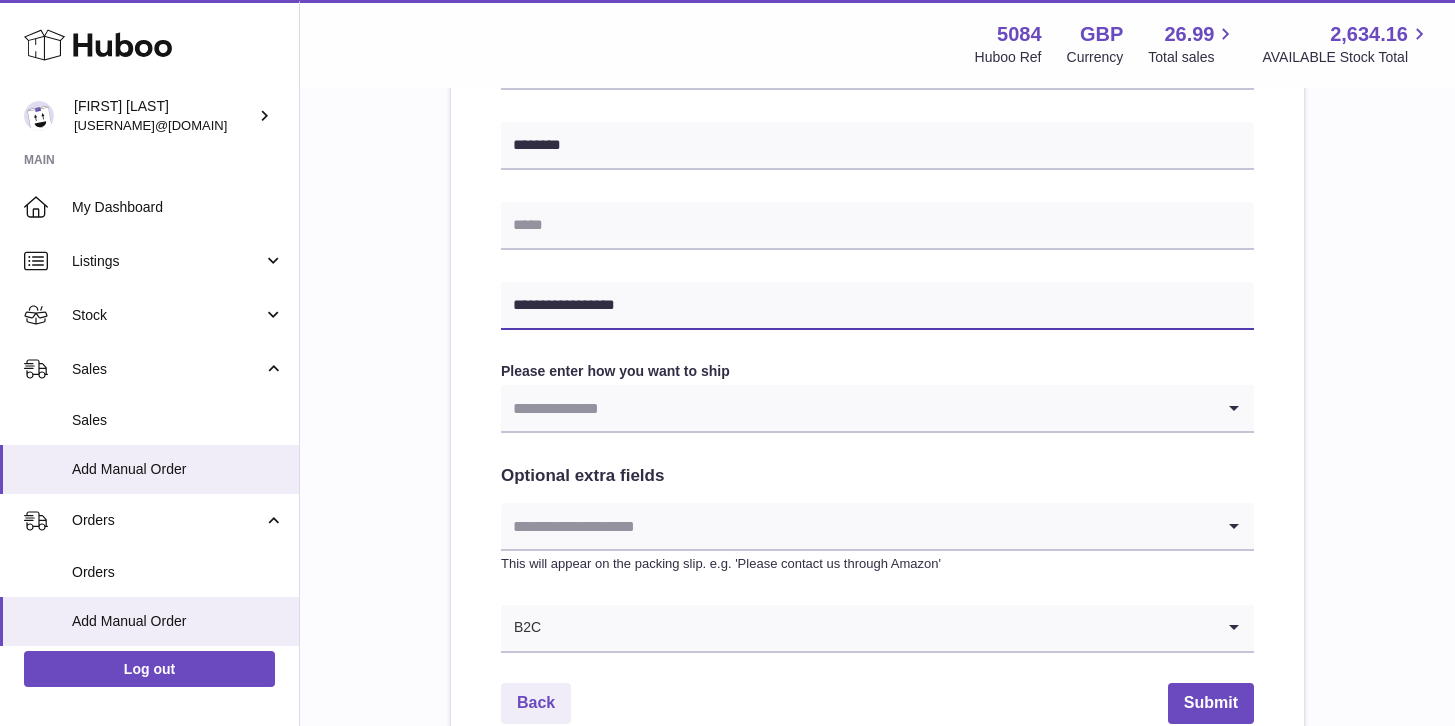 type on "**********" 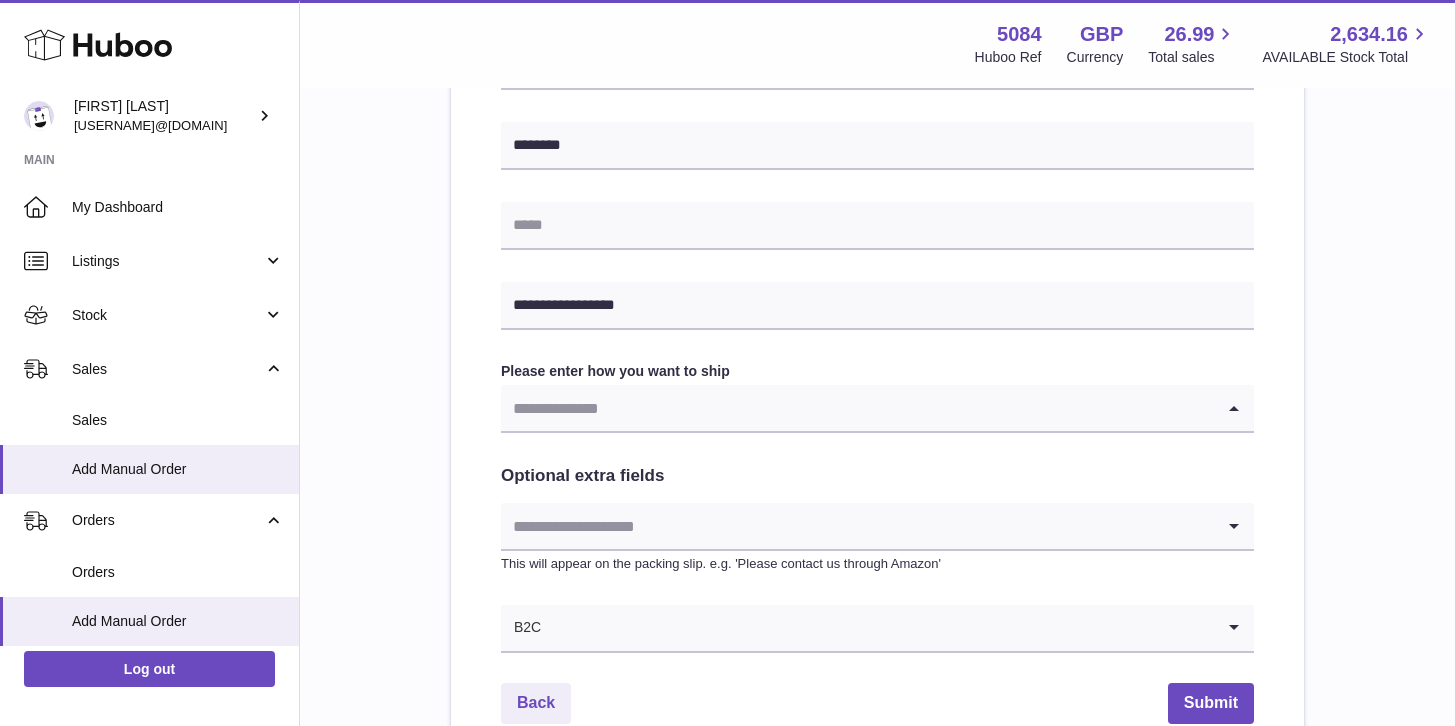 click at bounding box center (857, 408) 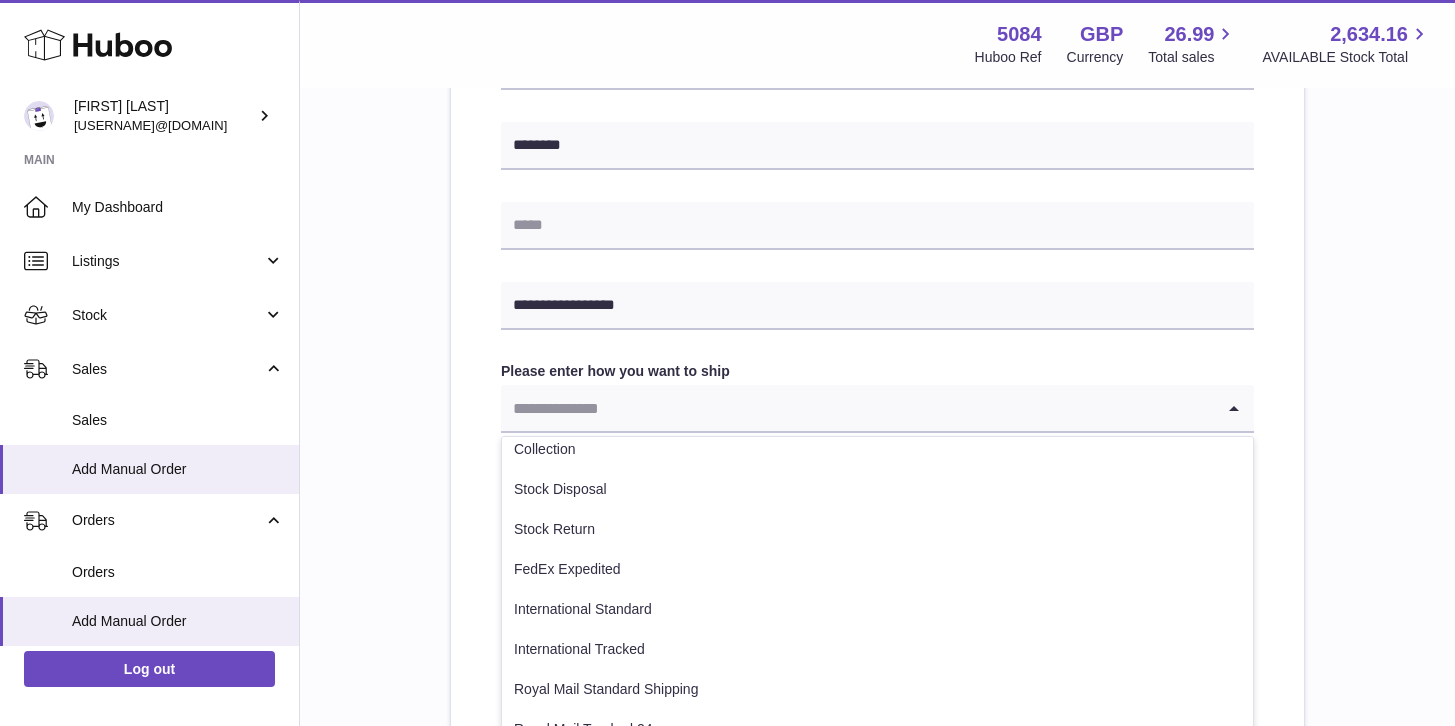 scroll, scrollTop: 302, scrollLeft: 0, axis: vertical 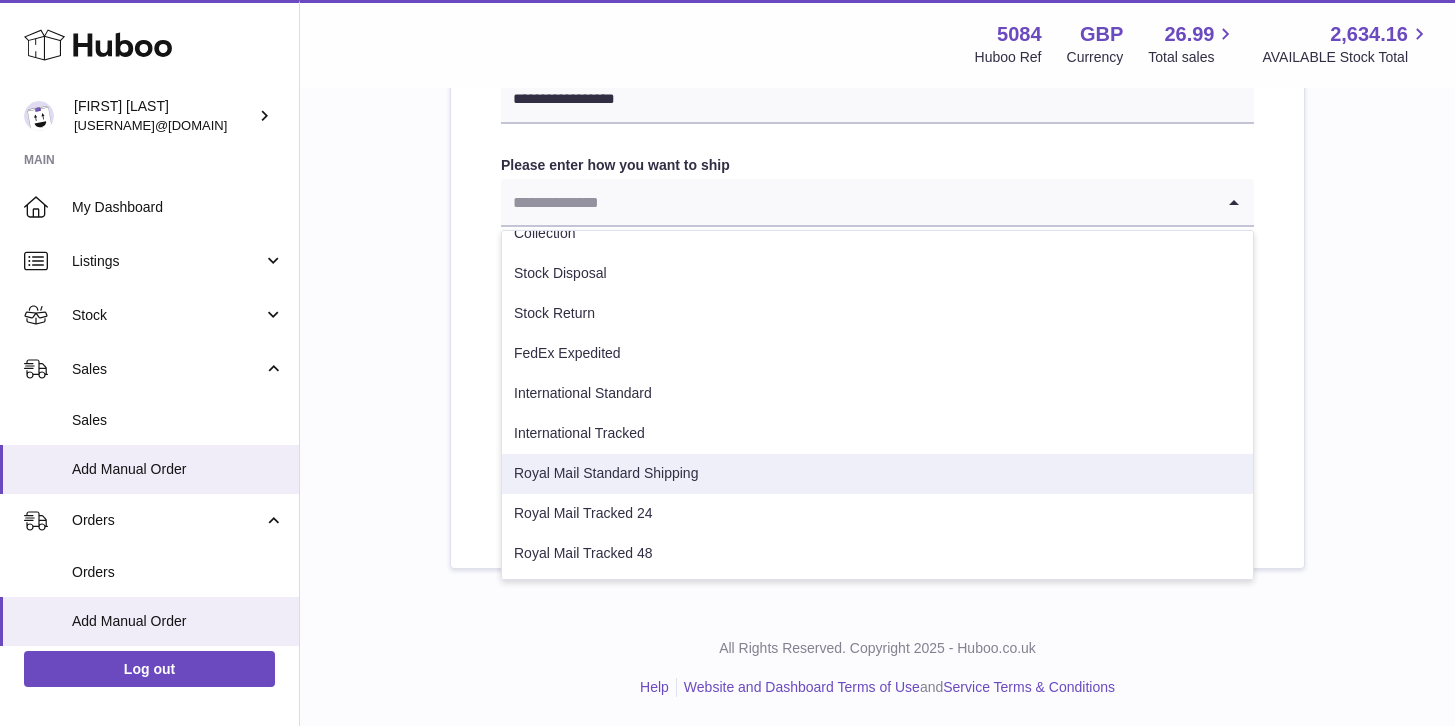 click on "Royal Mail Standard Shipping" at bounding box center [877, 474] 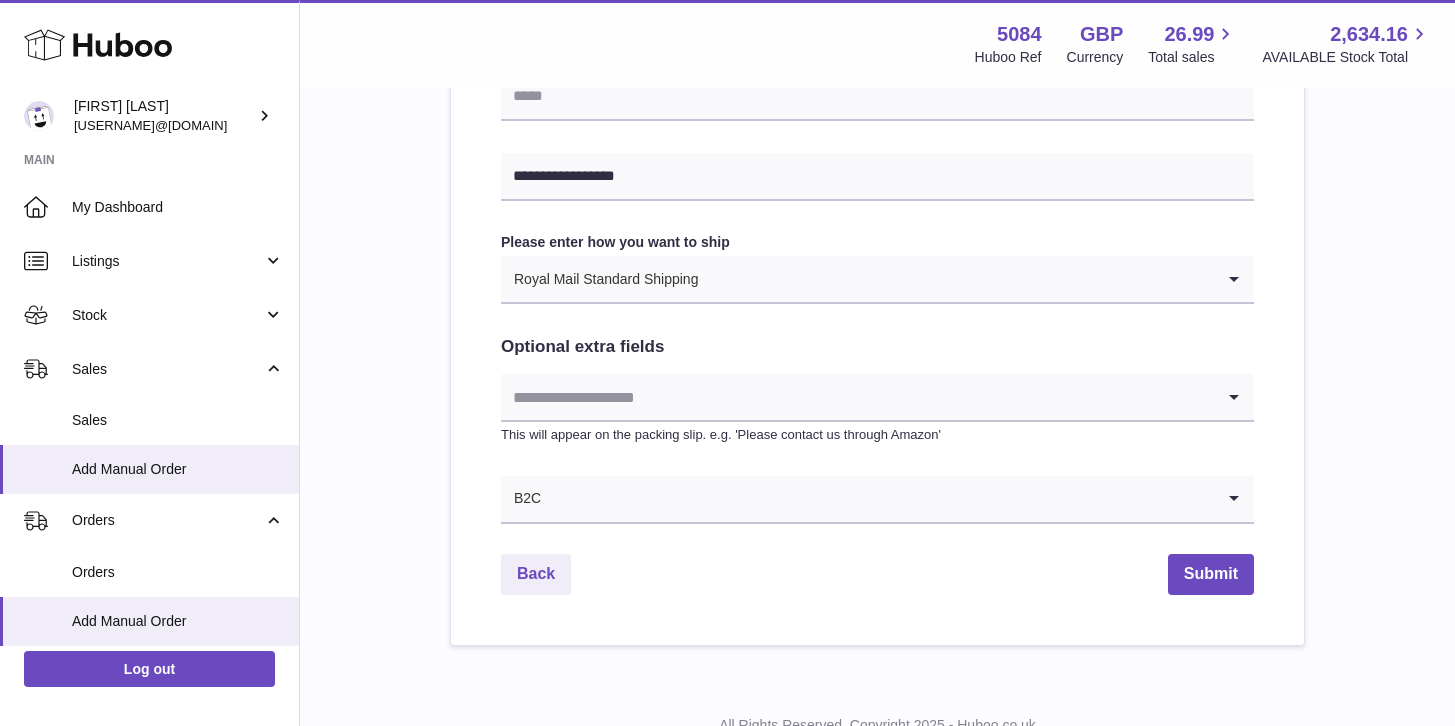 scroll, scrollTop: 1084, scrollLeft: 0, axis: vertical 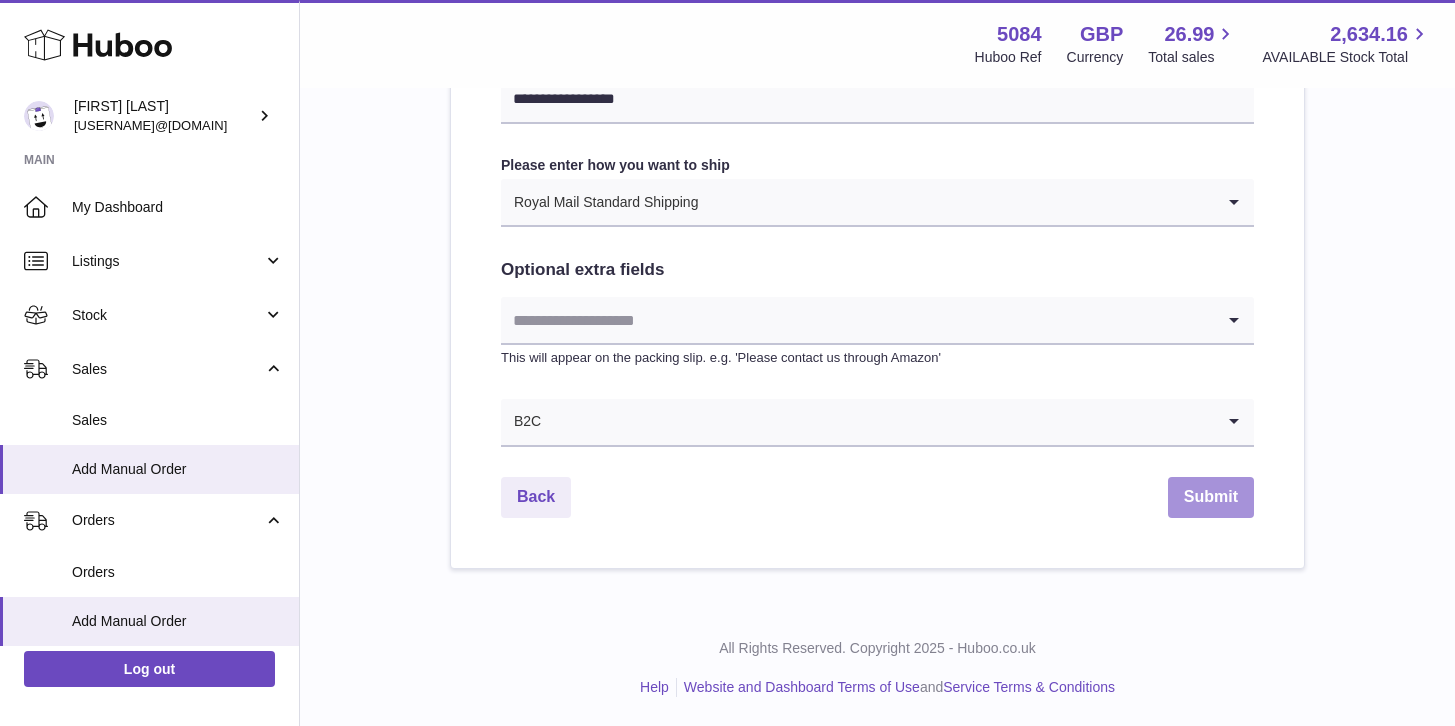 click on "Submit" at bounding box center [1211, 497] 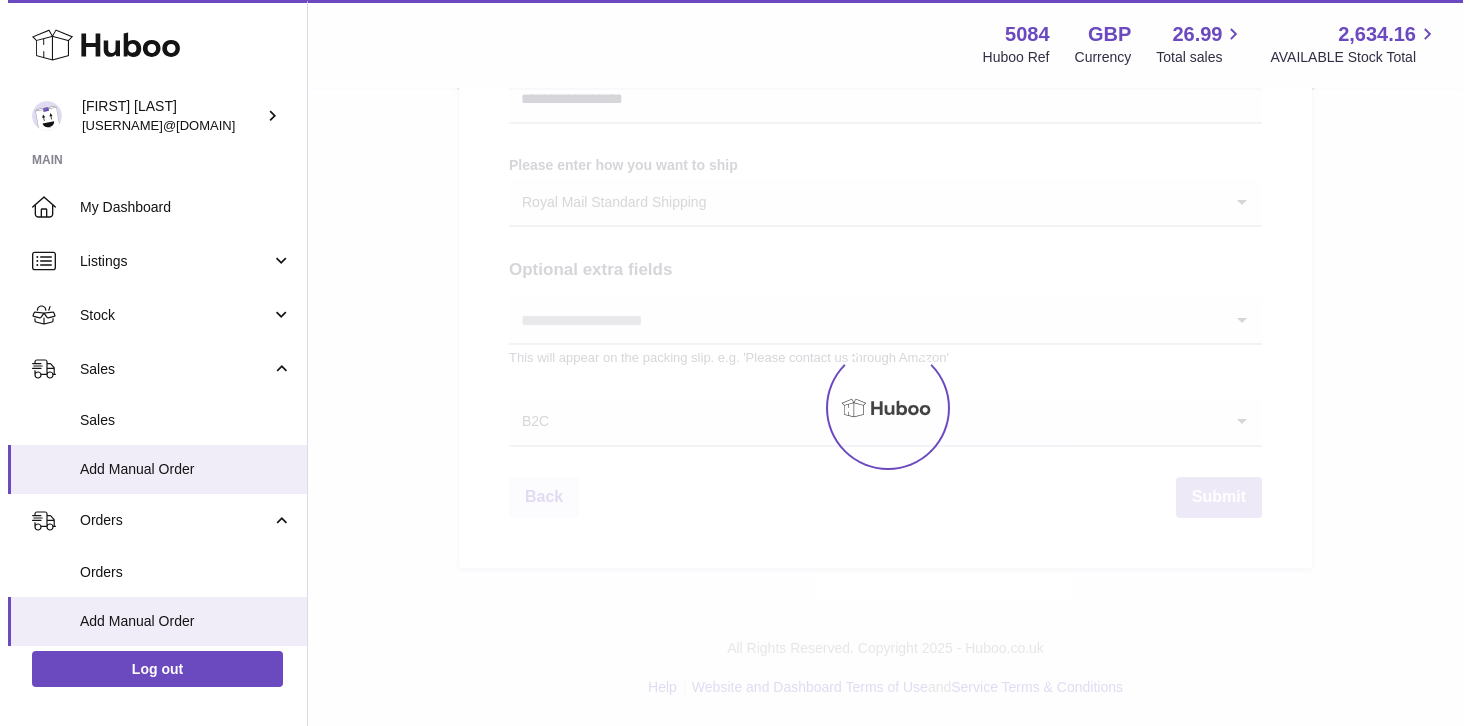 scroll, scrollTop: 0, scrollLeft: 0, axis: both 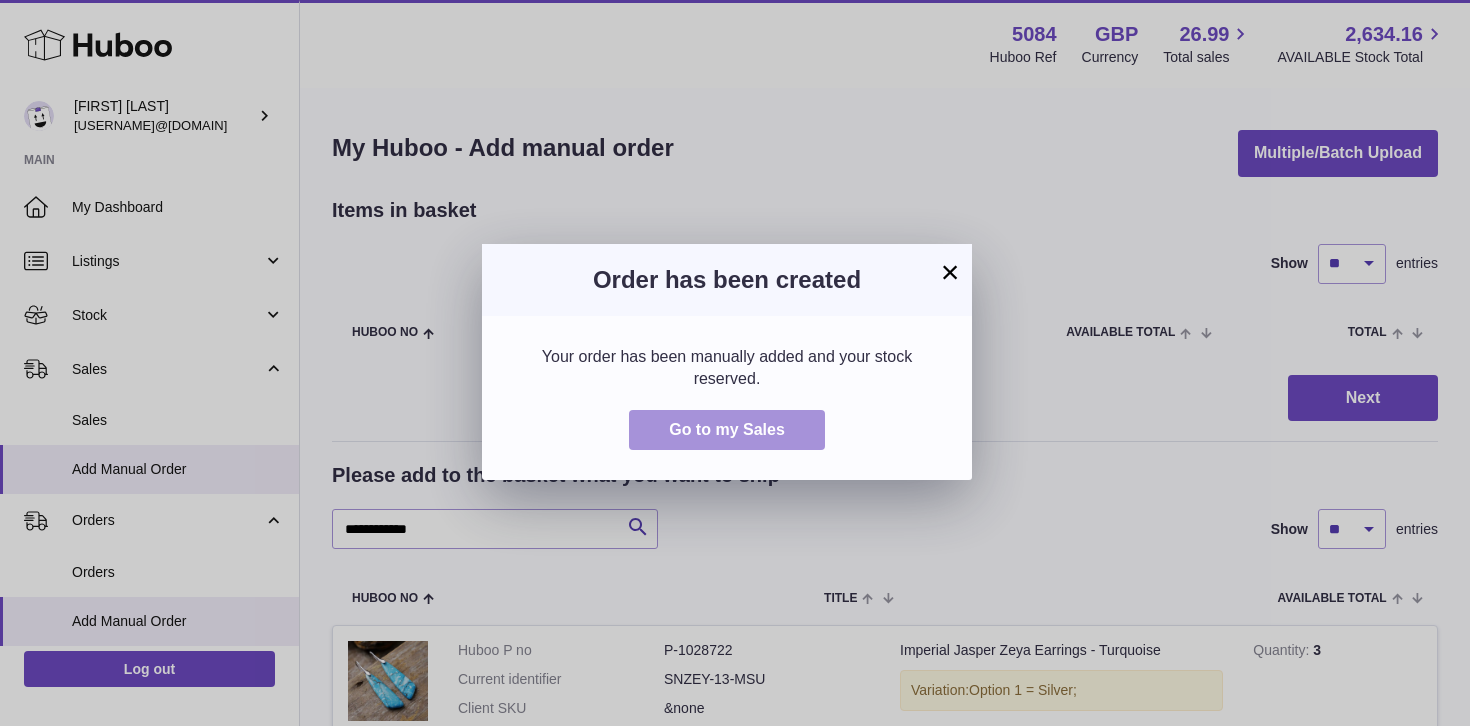 click on "Go to my Sales" at bounding box center [727, 429] 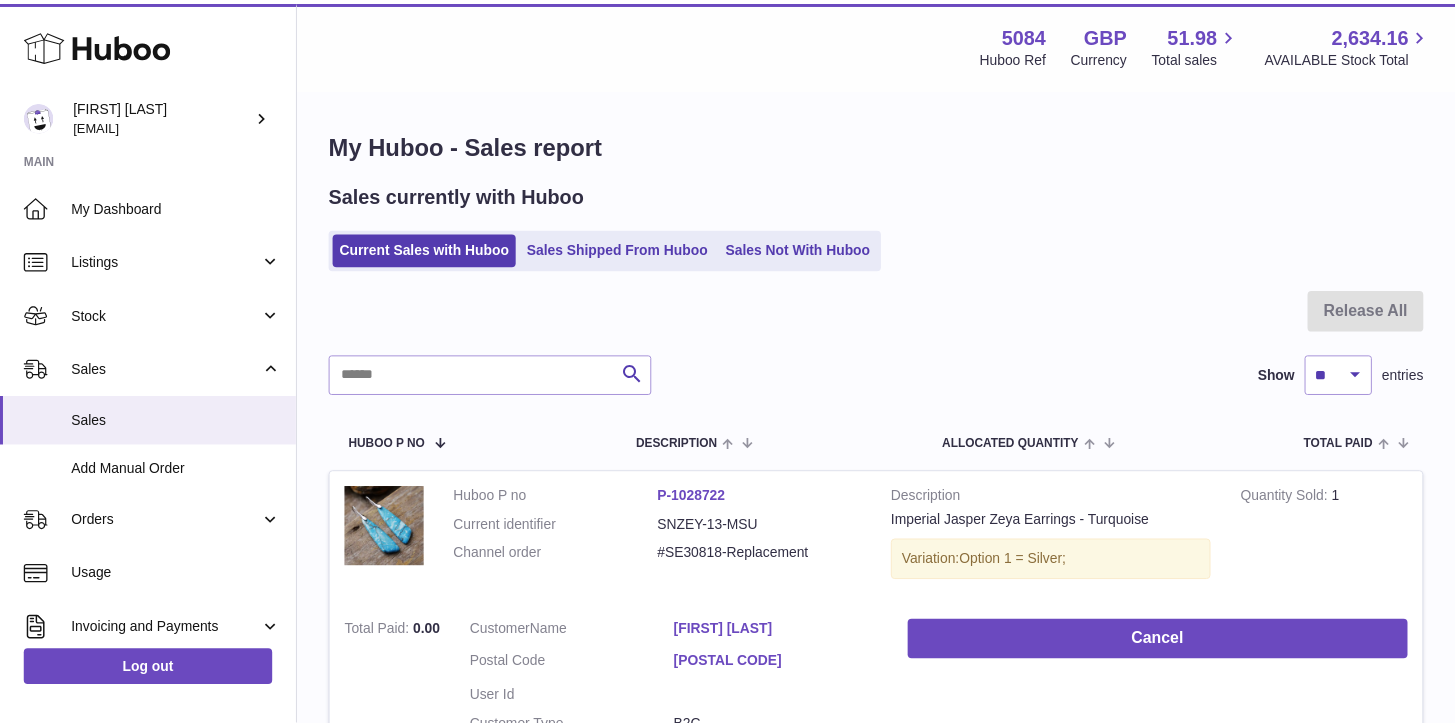 scroll, scrollTop: 0, scrollLeft: 0, axis: both 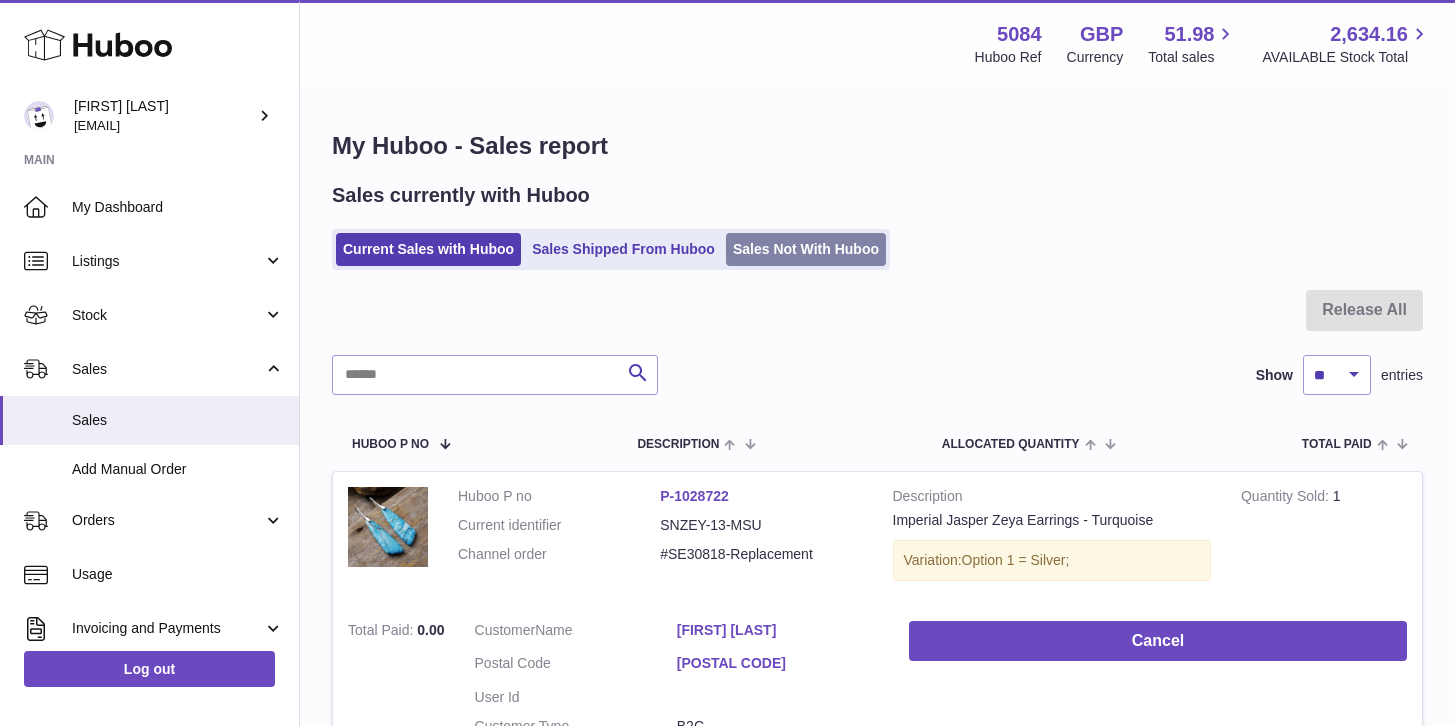 click on "Sales Not With Huboo" at bounding box center [806, 249] 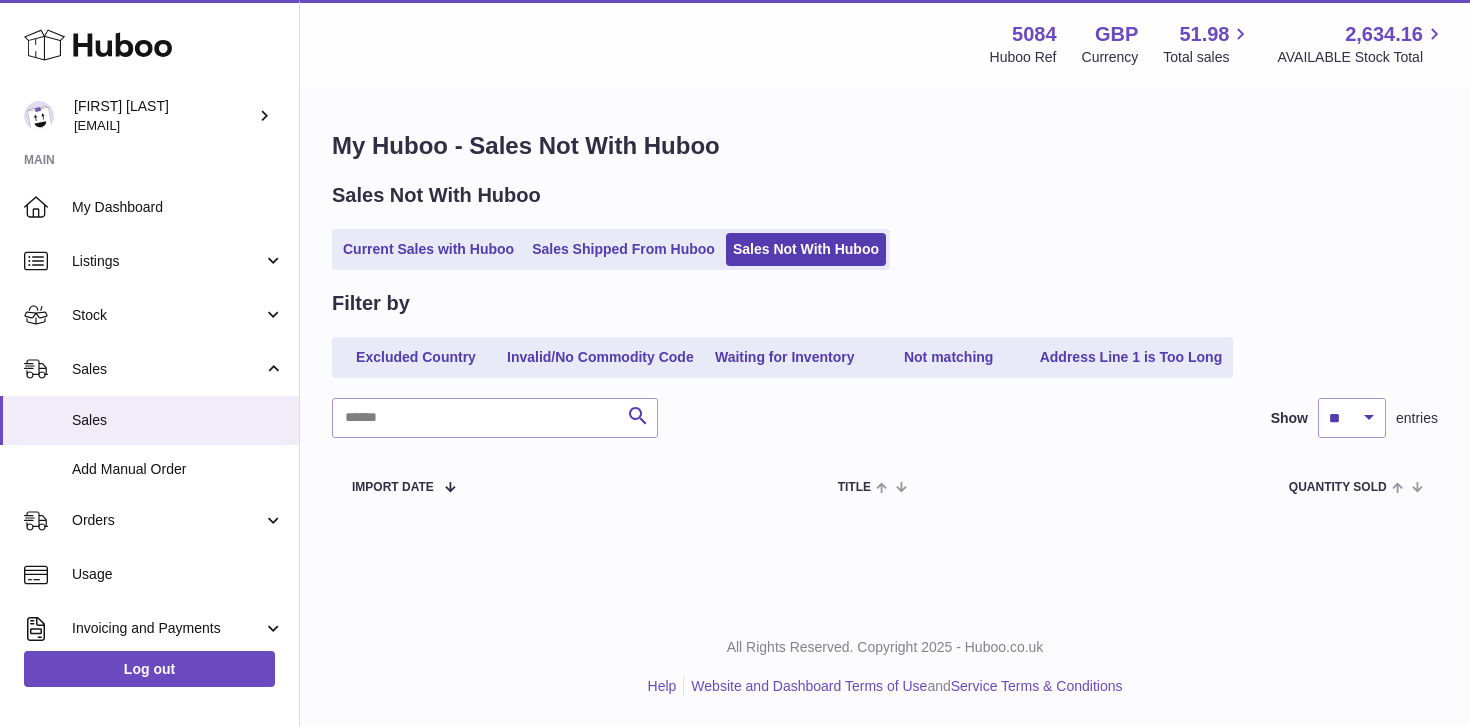 scroll, scrollTop: 0, scrollLeft: 0, axis: both 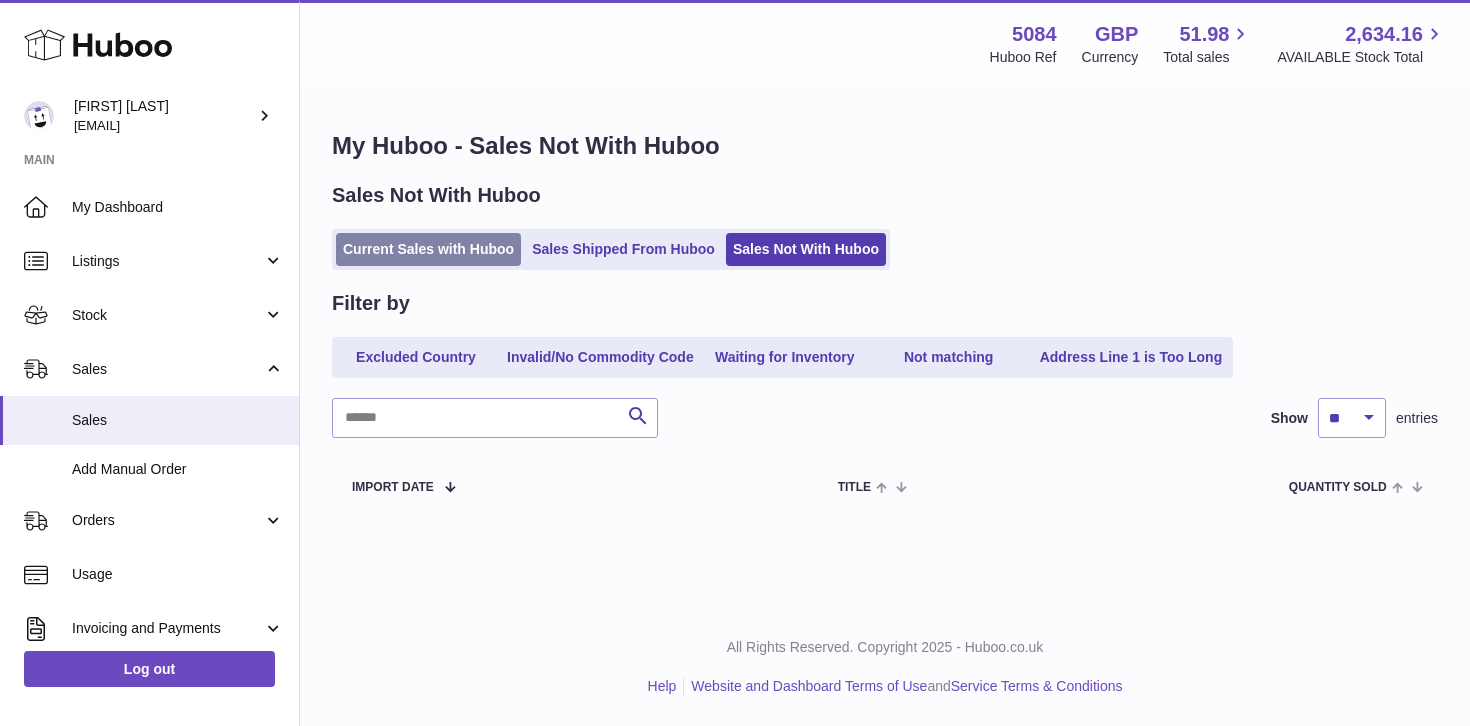click on "Current Sales with Huboo" at bounding box center [428, 249] 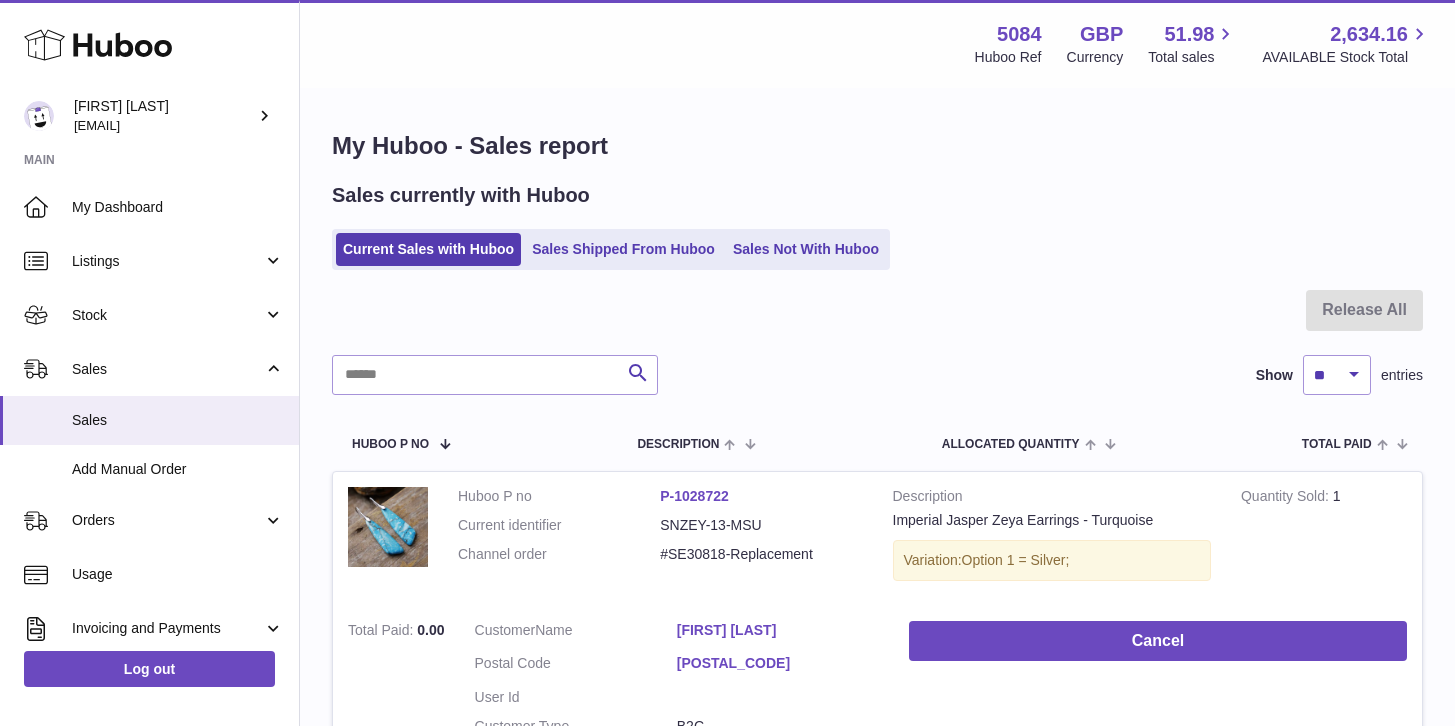 scroll, scrollTop: 0, scrollLeft: 0, axis: both 